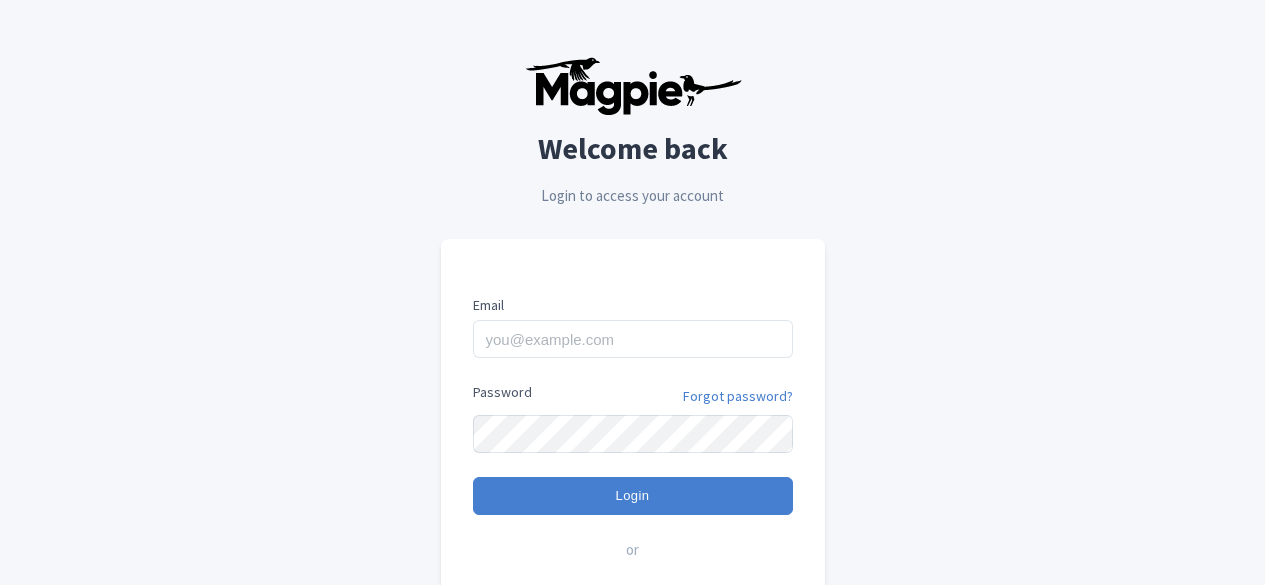 scroll, scrollTop: 0, scrollLeft: 0, axis: both 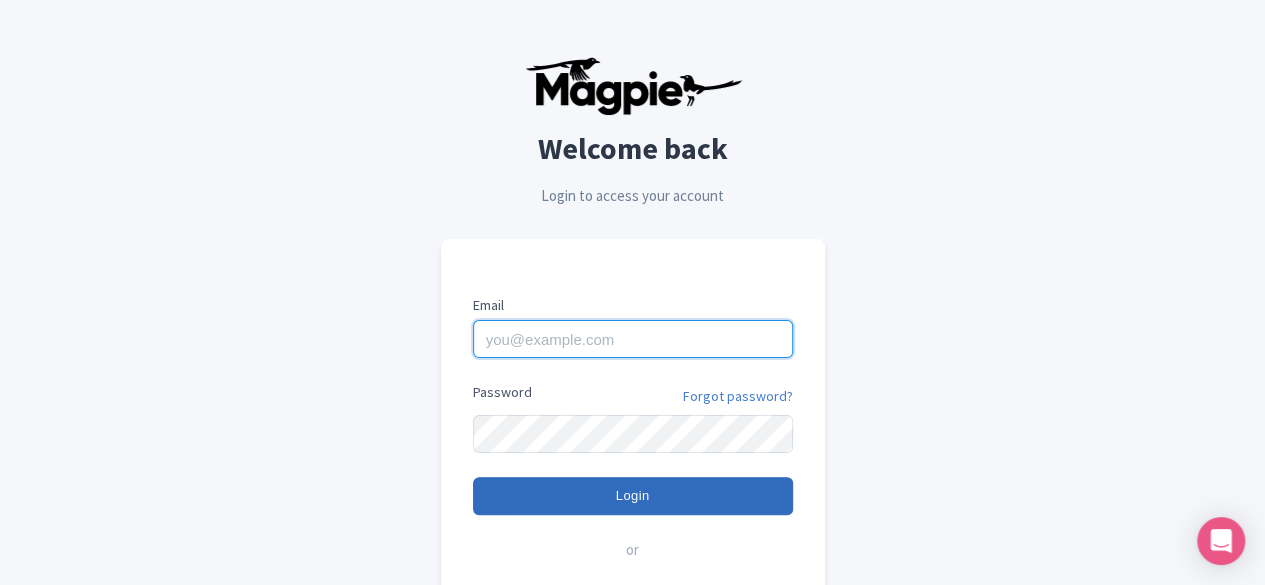 type on "[EMAIL]" 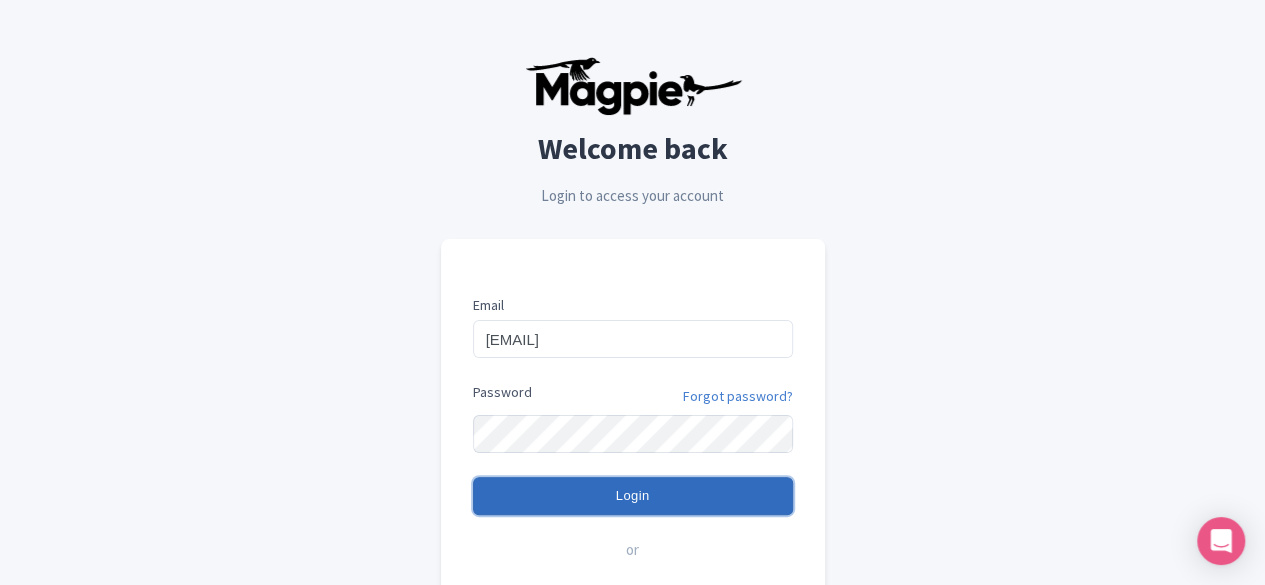 click on "Login" at bounding box center (633, 496) 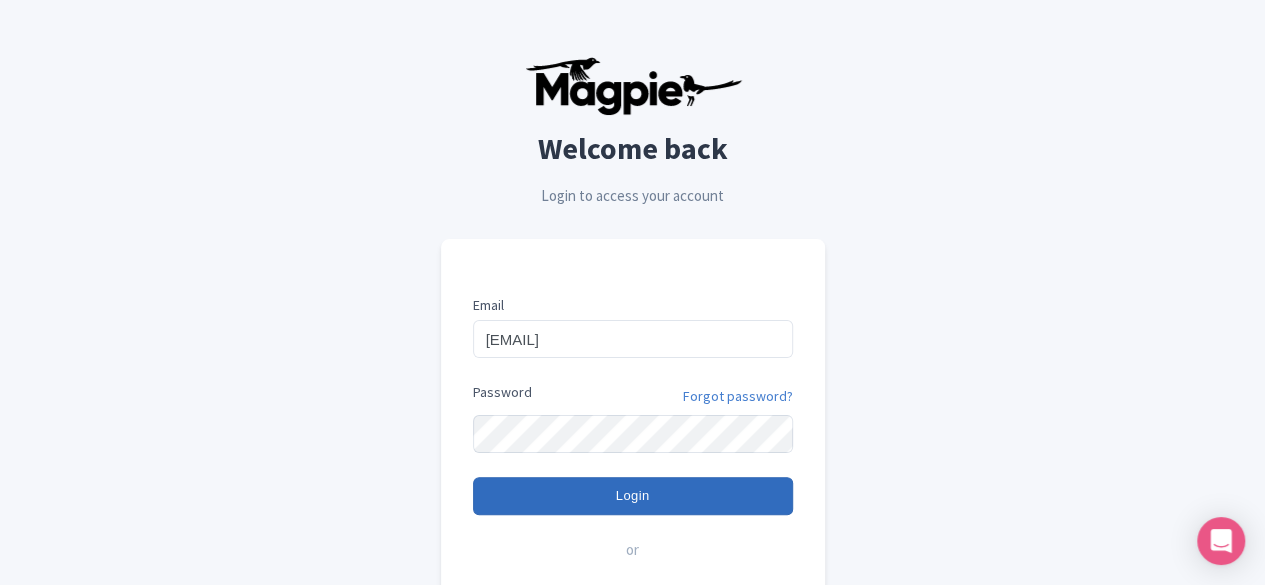 type on "Logging in..." 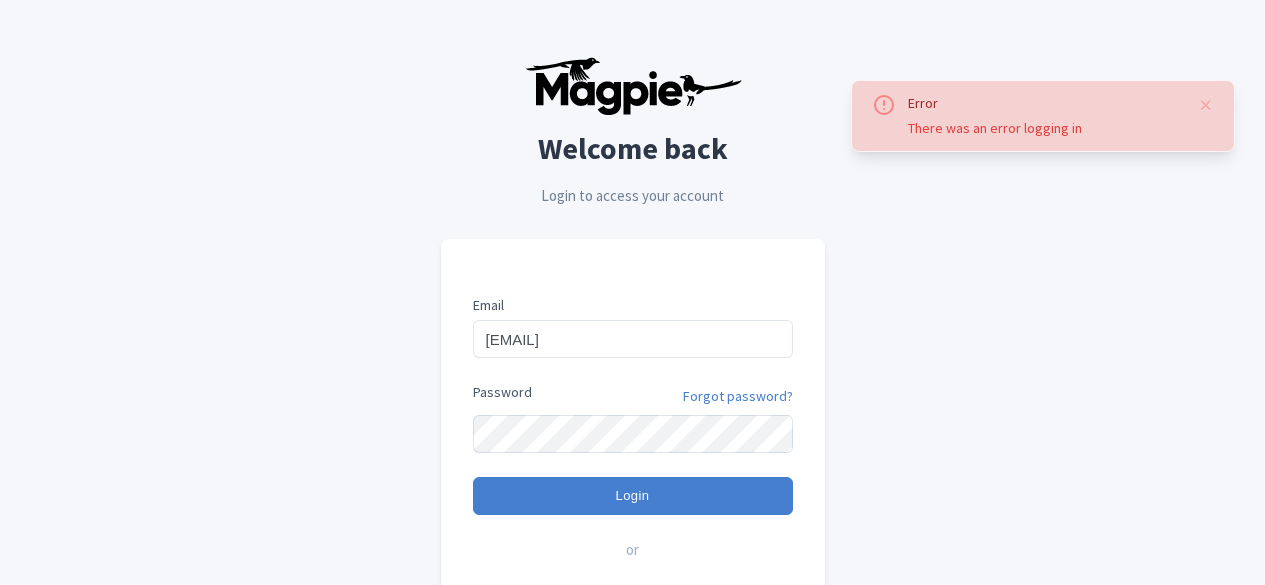 scroll, scrollTop: 0, scrollLeft: 0, axis: both 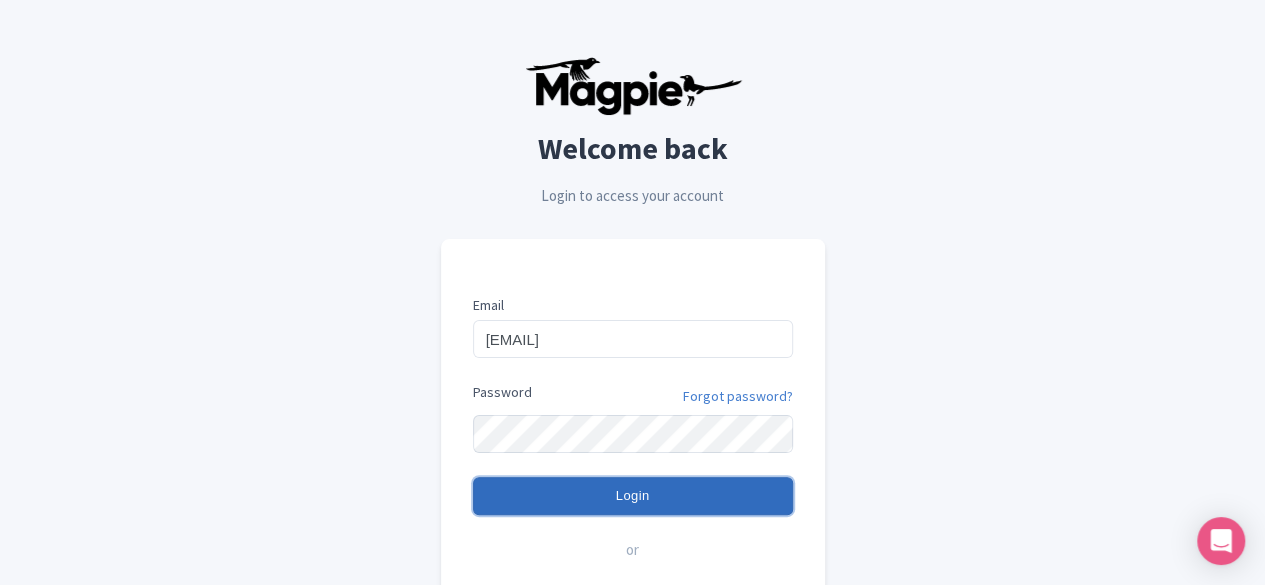 click on "Login" at bounding box center (633, 496) 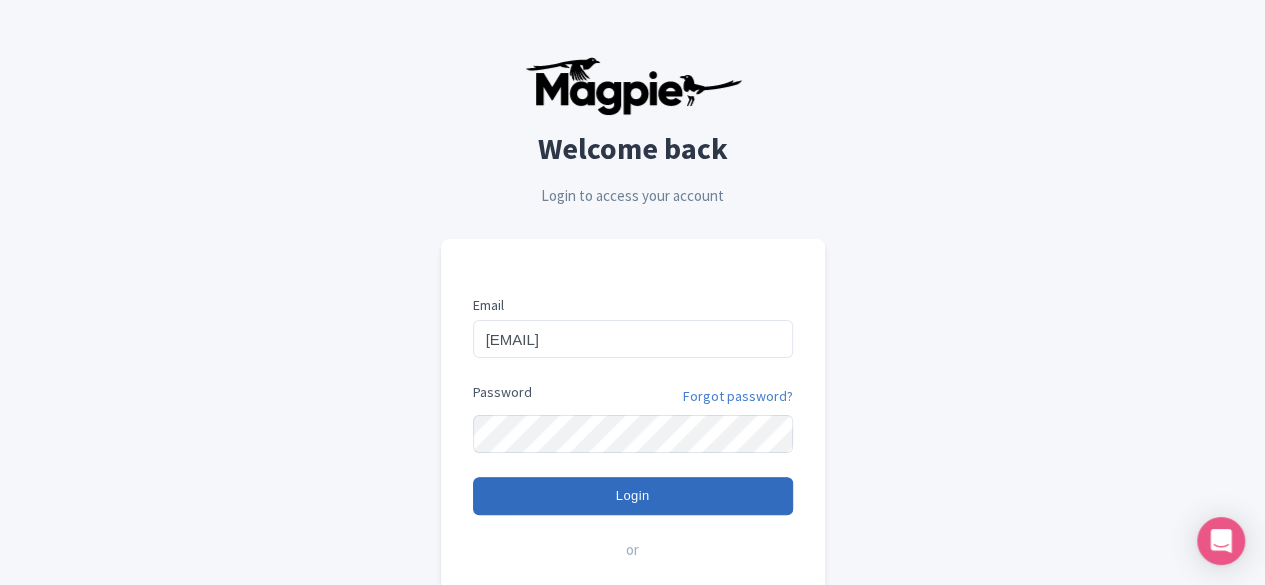 type on "Logging in..." 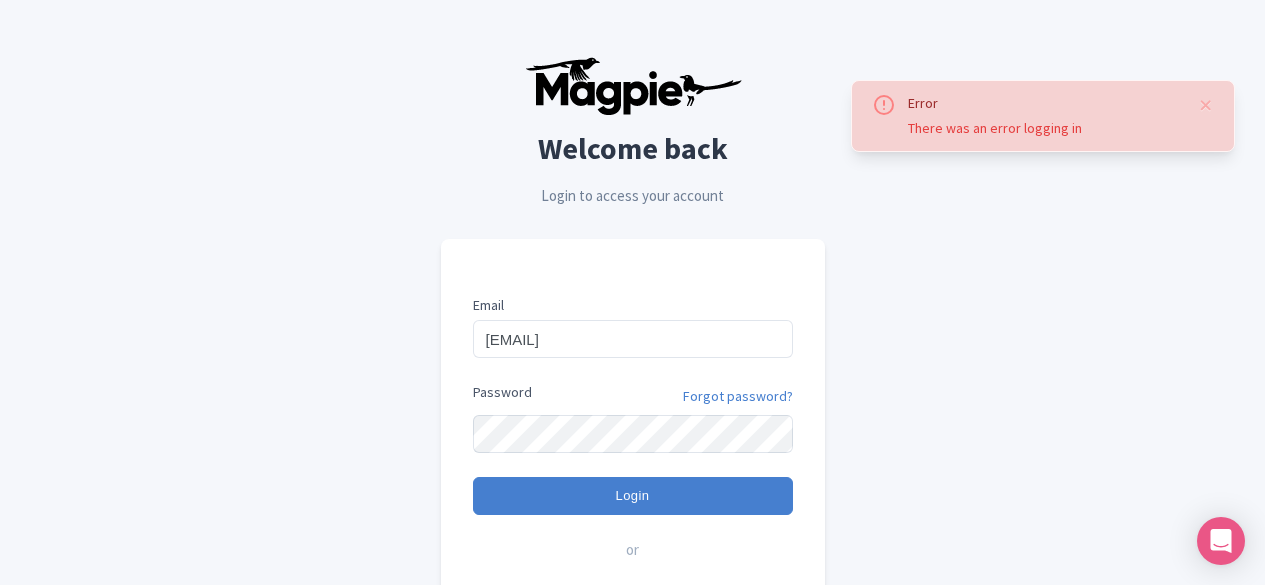 scroll, scrollTop: 0, scrollLeft: 0, axis: both 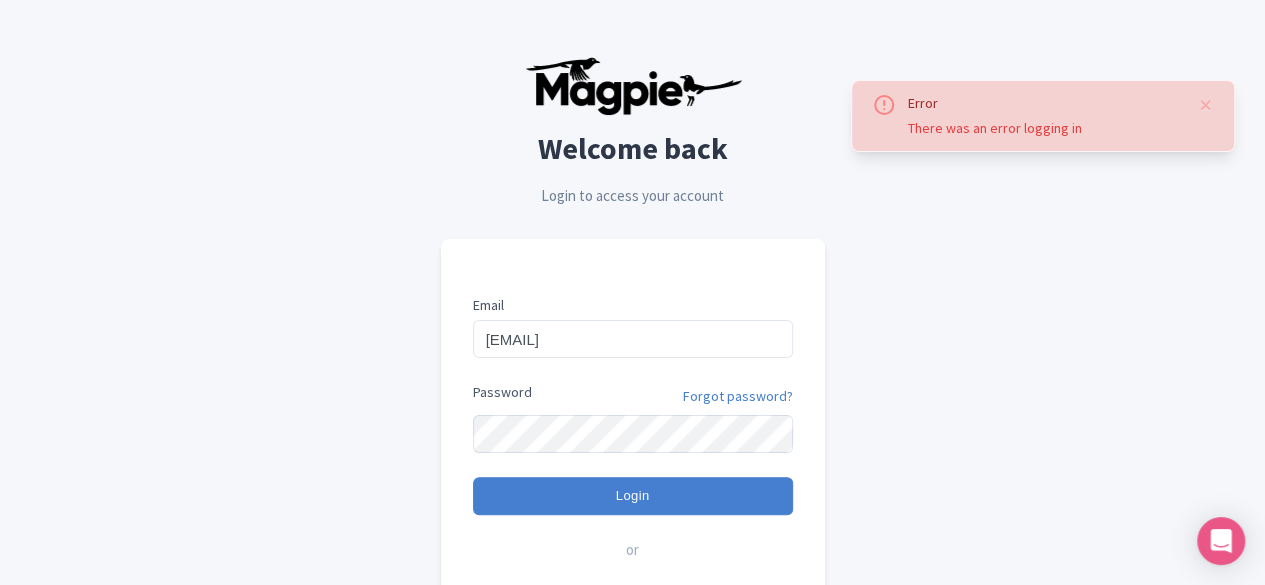 click on "Error
There was an error logging in
Welcome back
Login to access your account
Email
[EMAIL]
Password
Forgot password?
Login
or
Sign in with Google
Don't have an account yet?
Sign up
Need help?
Contact Support" at bounding box center [633, 390] 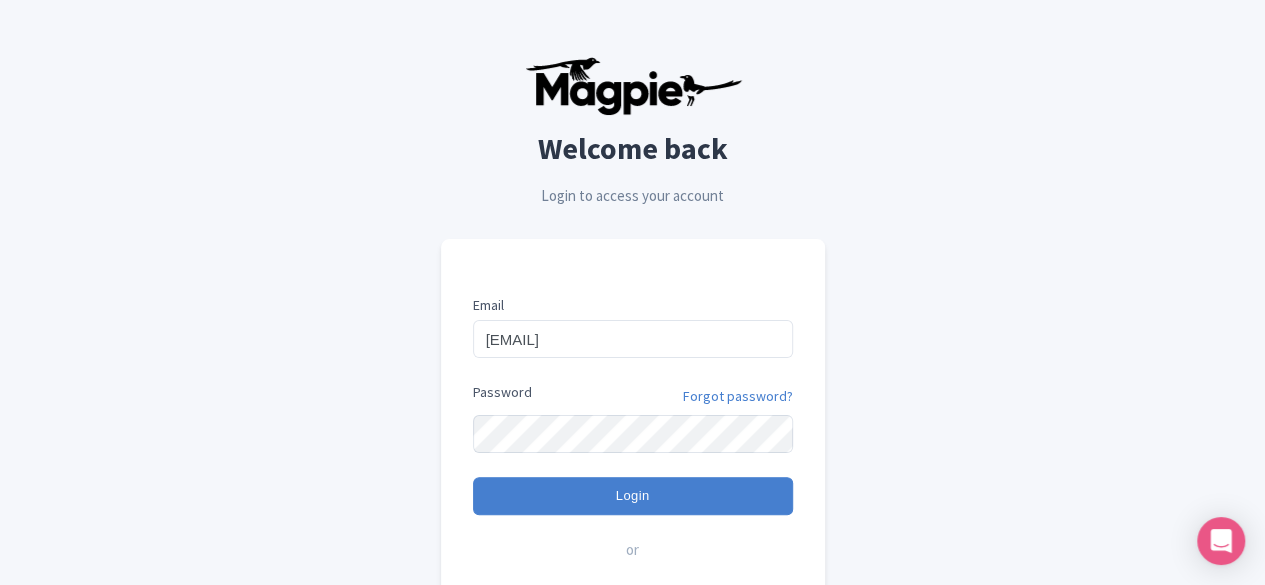 click on "Login" at bounding box center [633, 496] 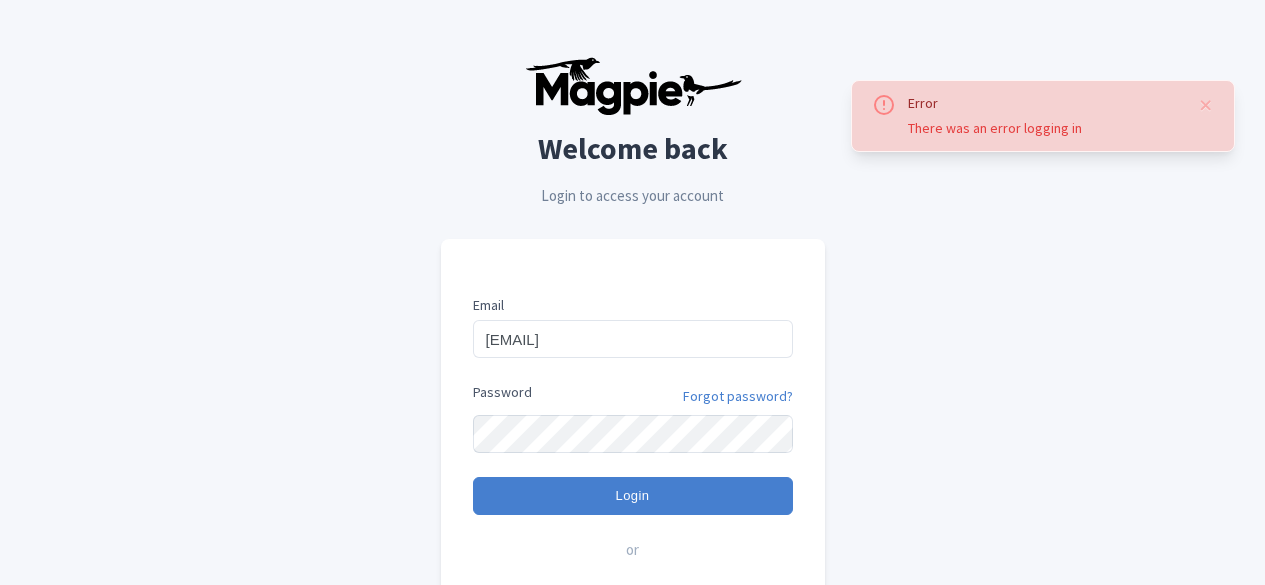 scroll, scrollTop: 0, scrollLeft: 0, axis: both 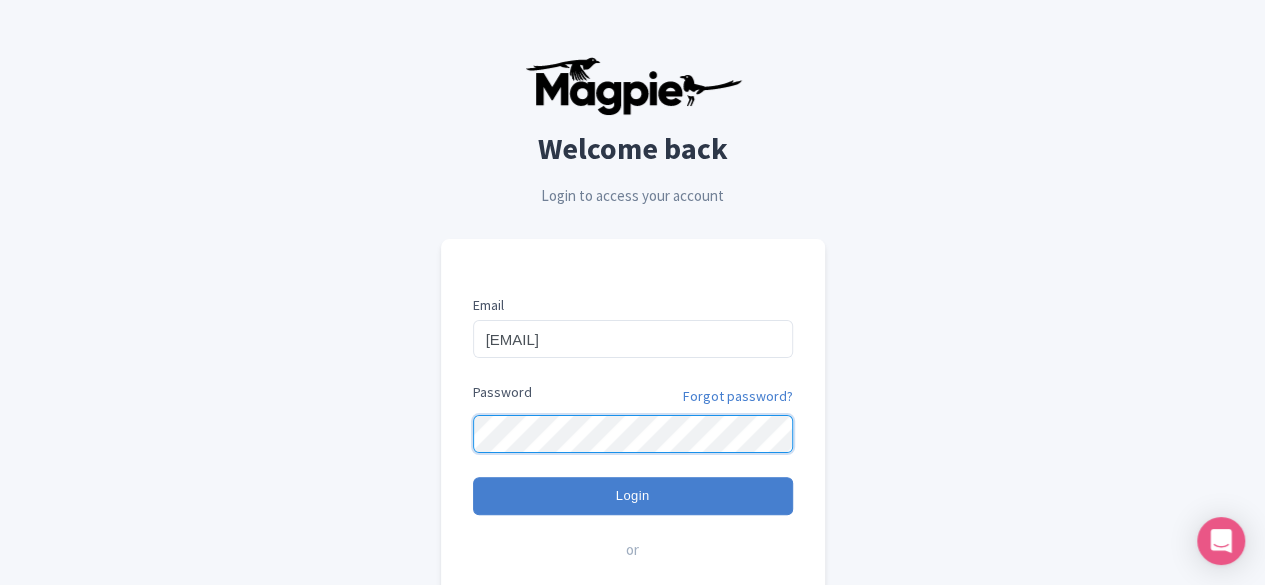 click on "Error
There was an error logging in
Welcome back
Login to access your account
Email
simon@findrhost.com
Password
Forgot password?
Login
or
Sign in with Google
Don't have an account yet?
Sign up
Need help?
Contact Support" at bounding box center (633, 390) 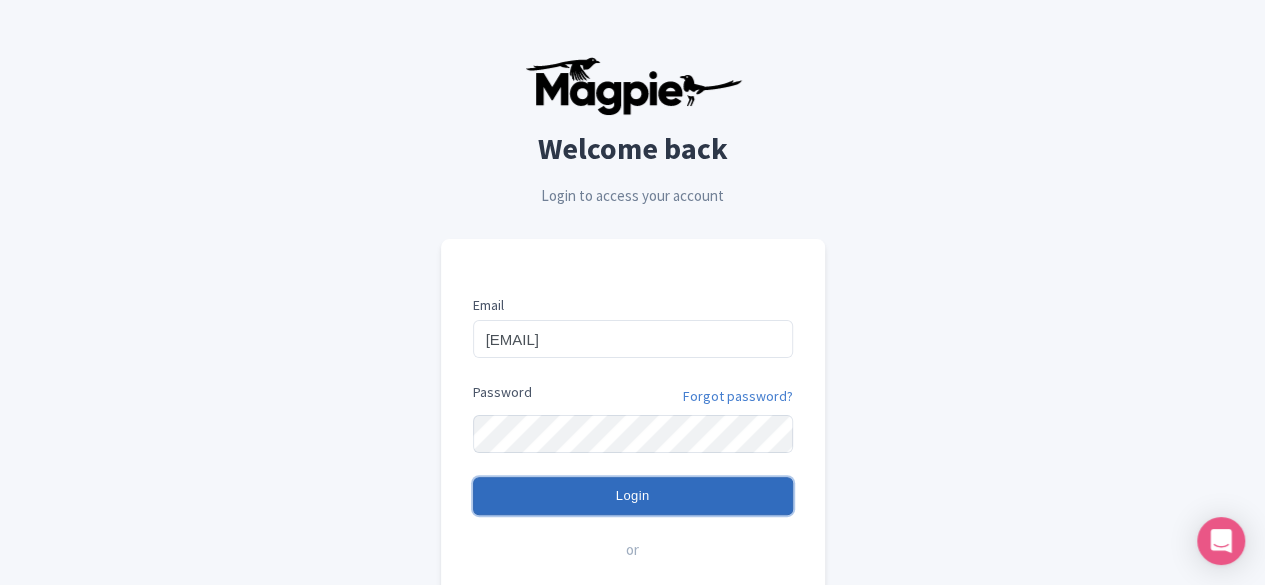 click on "Login" at bounding box center [633, 496] 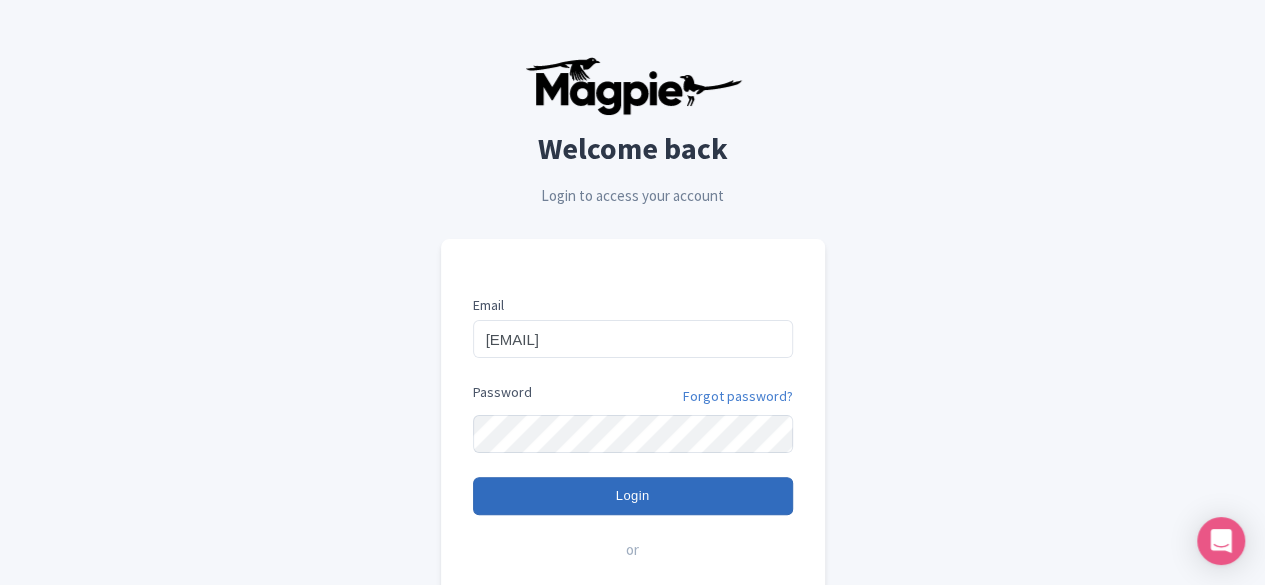 type on "Logging in..." 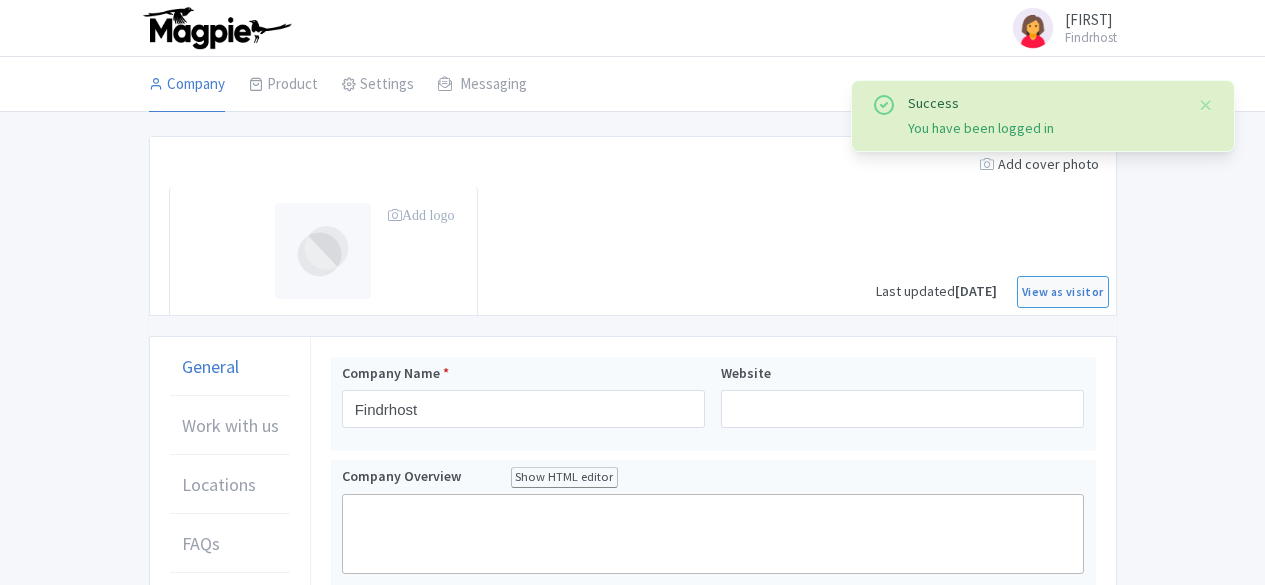 scroll, scrollTop: 0, scrollLeft: 0, axis: both 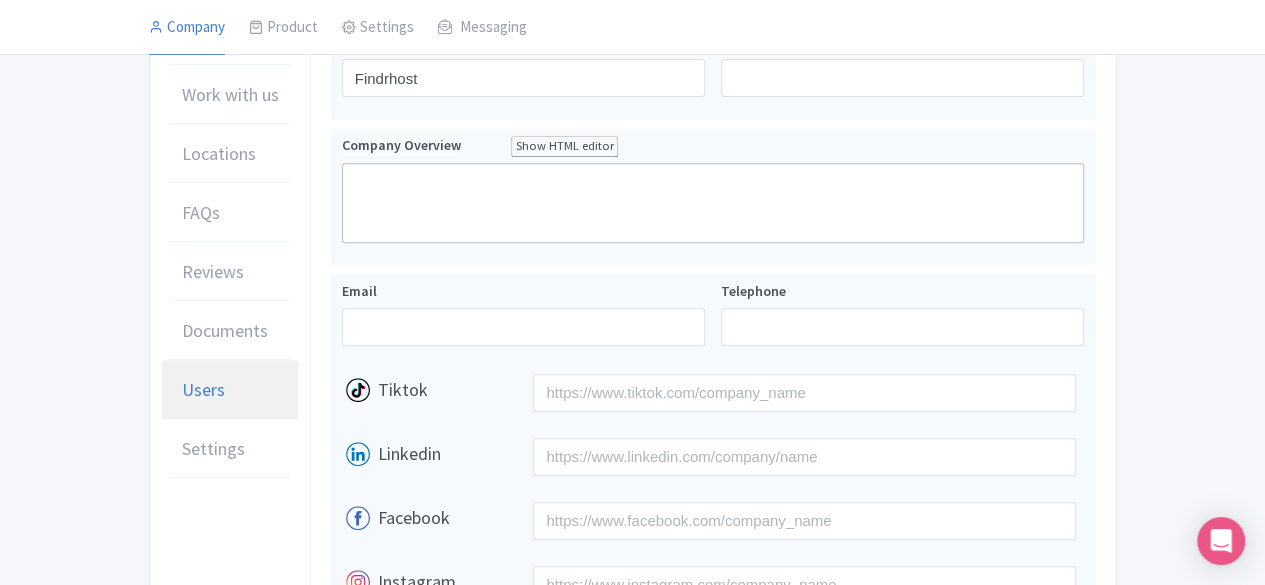 click on "Users" at bounding box center (230, 390) 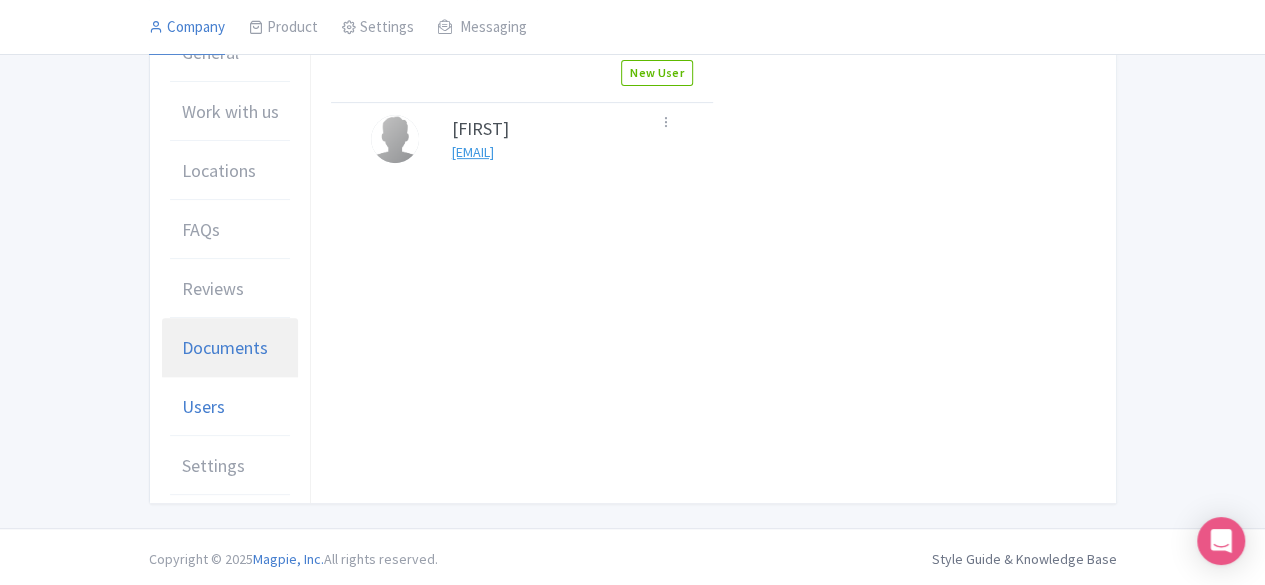 click on "Documents" at bounding box center (230, 348) 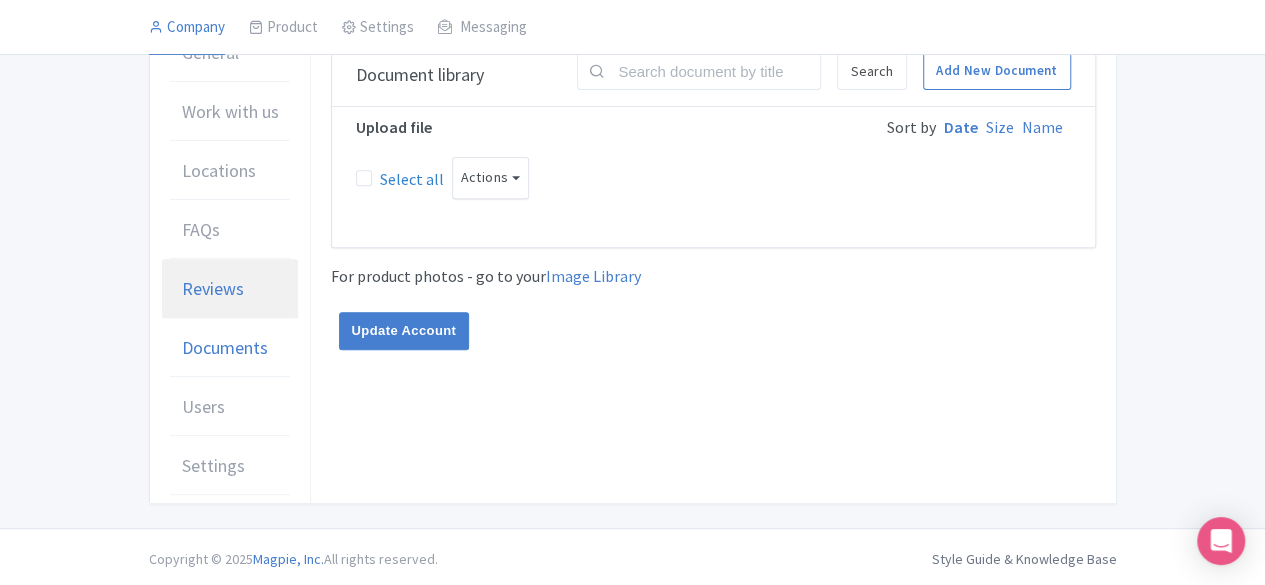 click on "Reviews" at bounding box center [213, 288] 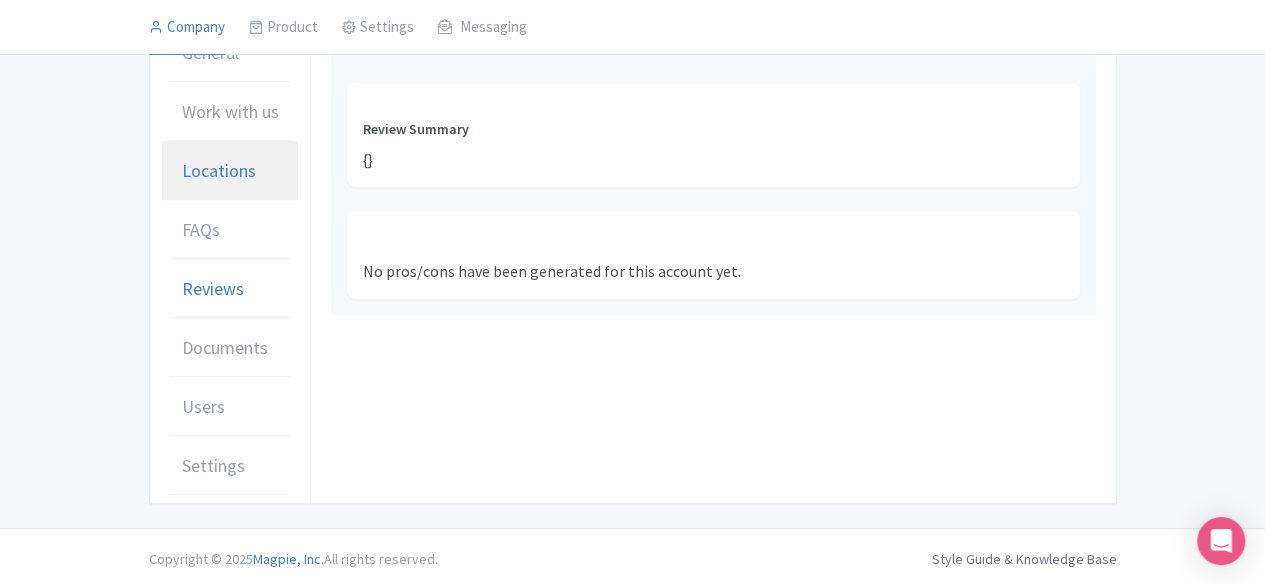 click on "Locations" at bounding box center (230, 171) 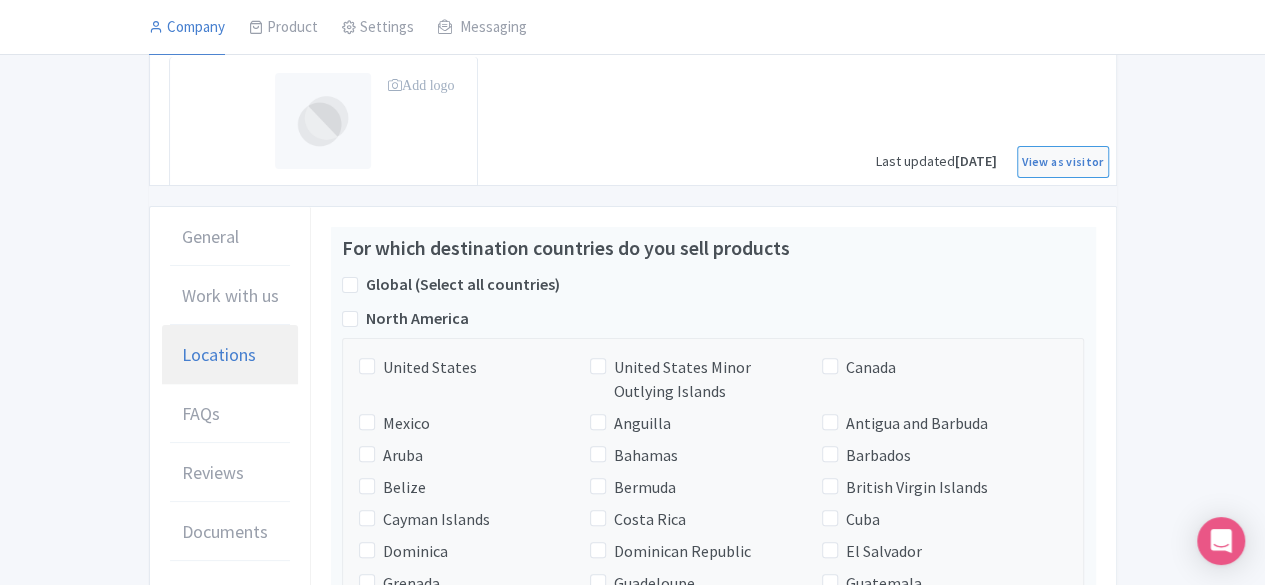 scroll, scrollTop: 162, scrollLeft: 0, axis: vertical 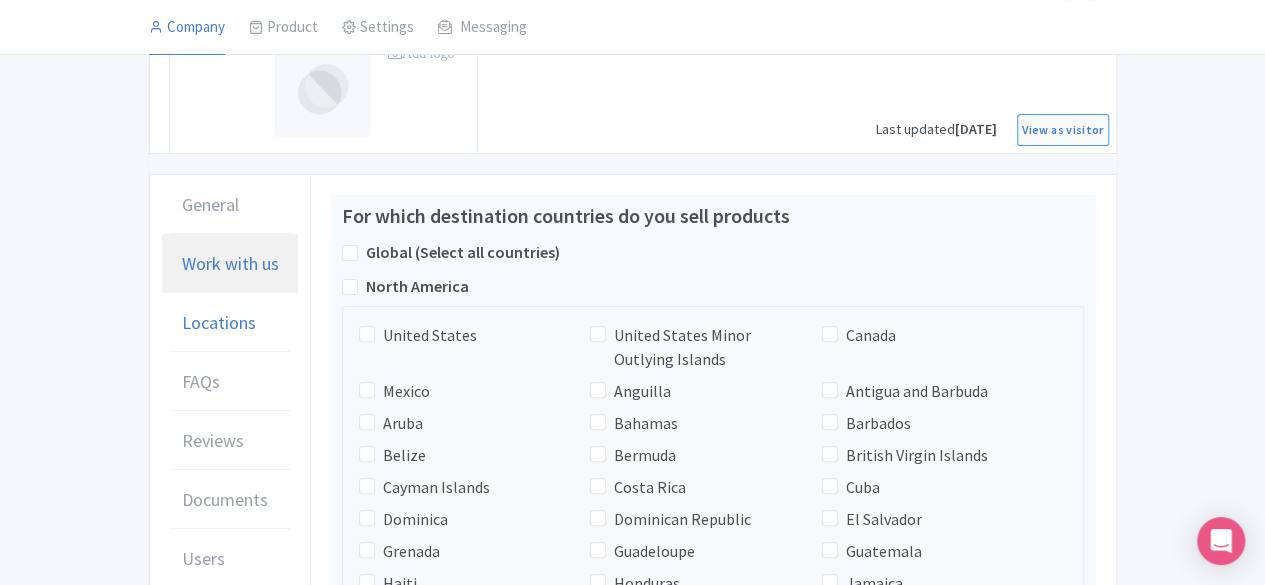 click on "Work with us" at bounding box center [230, 263] 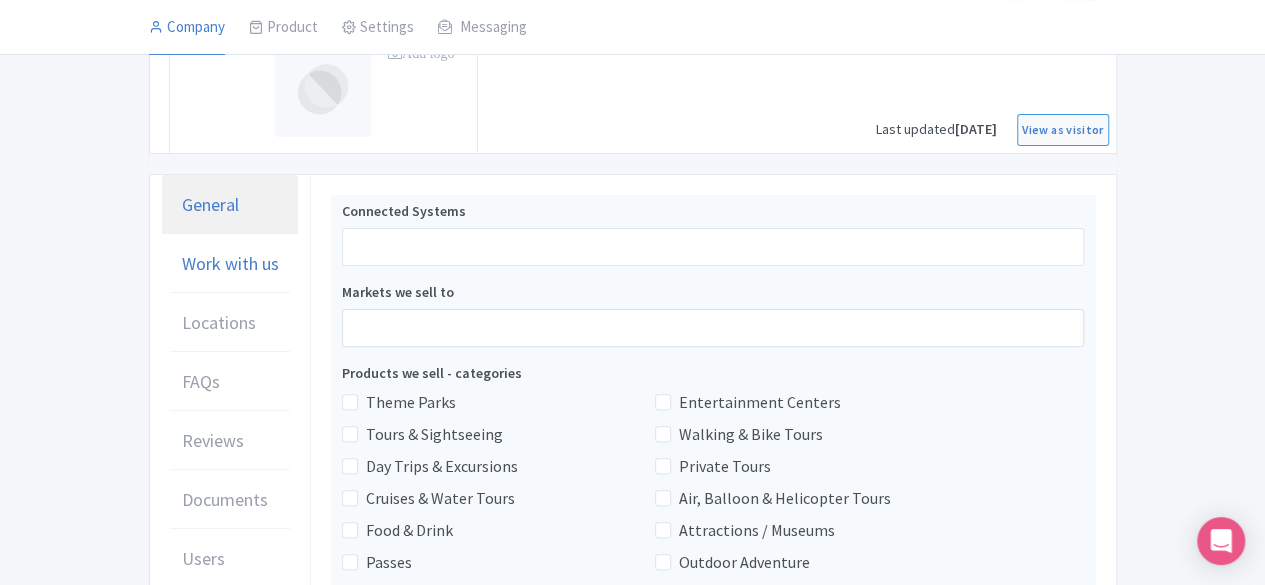 click on "General" at bounding box center (230, 205) 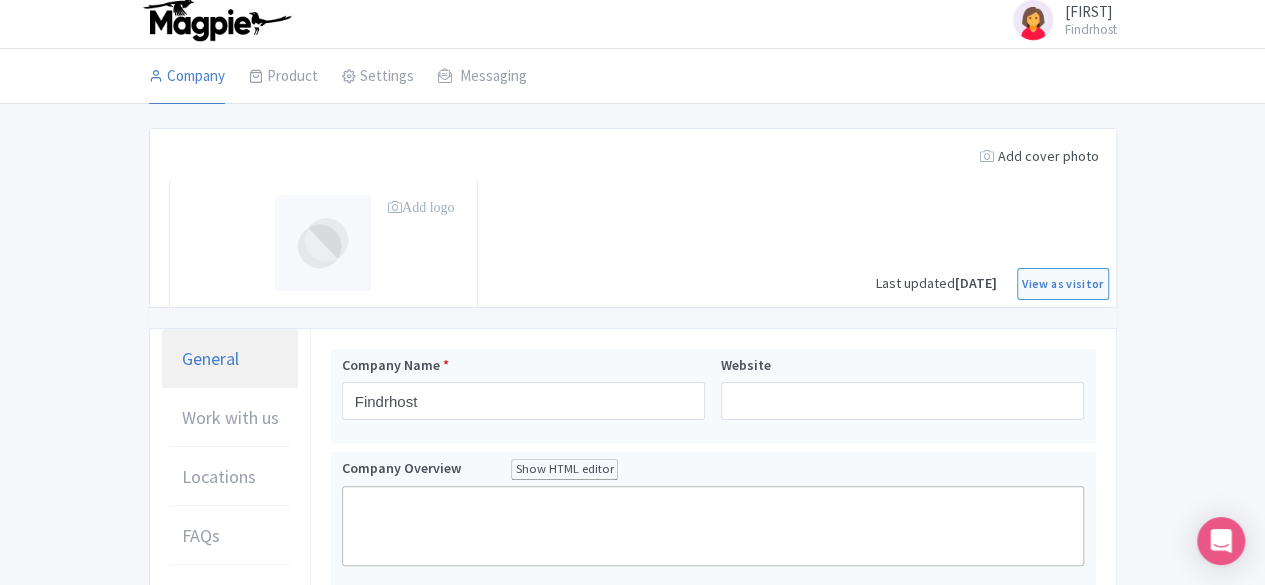 scroll, scrollTop: 0, scrollLeft: 0, axis: both 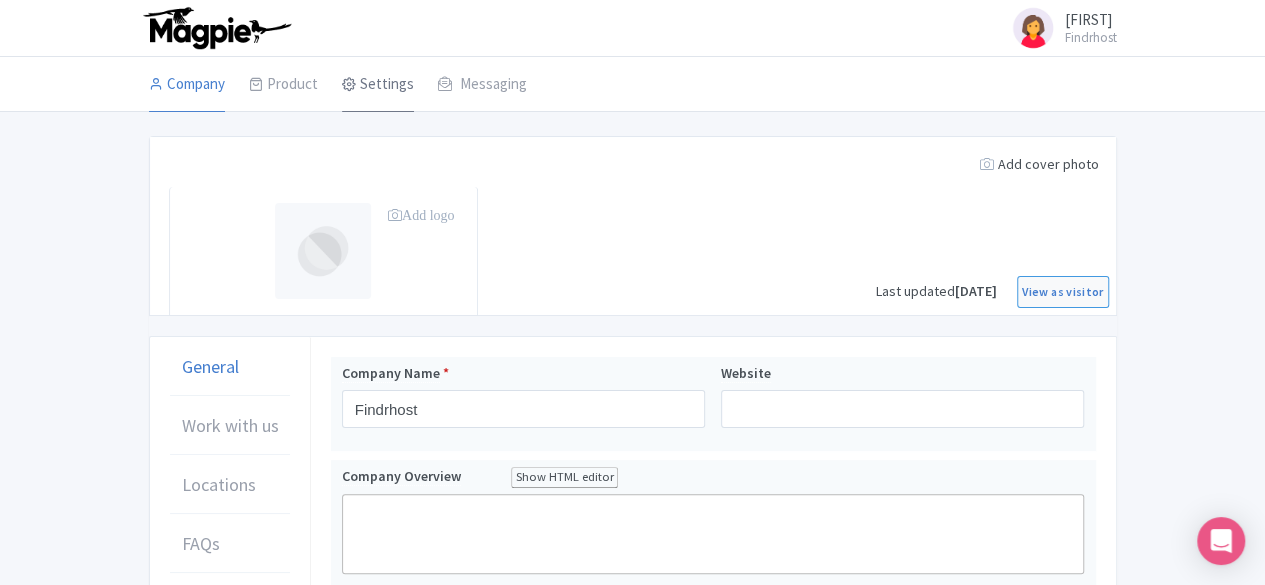 click on "Settings" at bounding box center (378, 85) 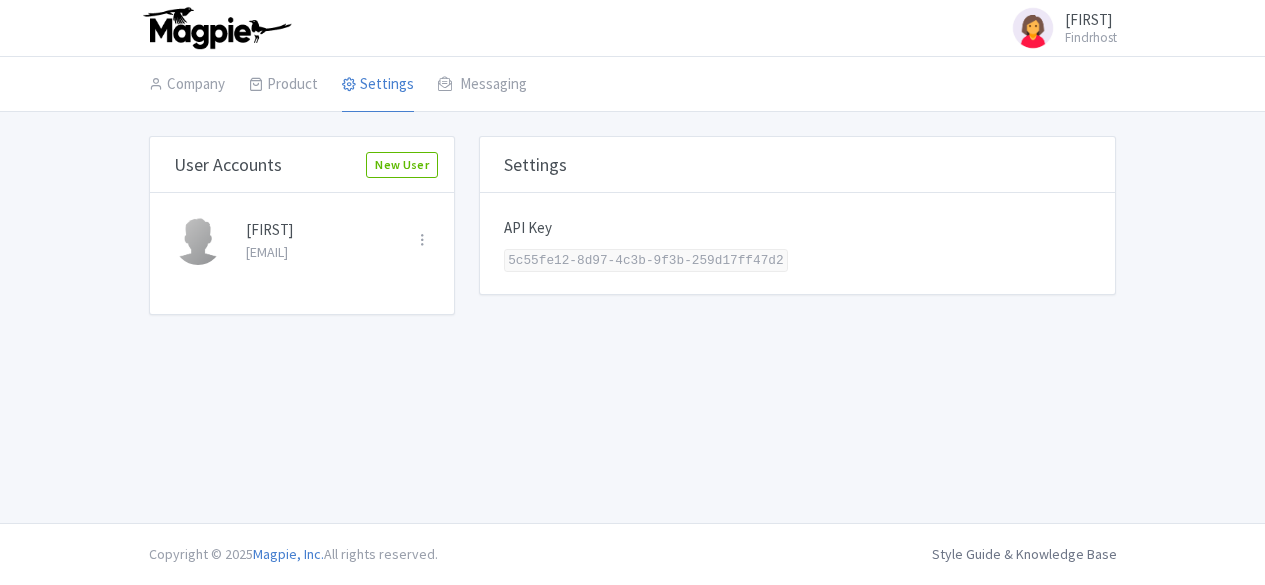 scroll, scrollTop: 0, scrollLeft: 0, axis: both 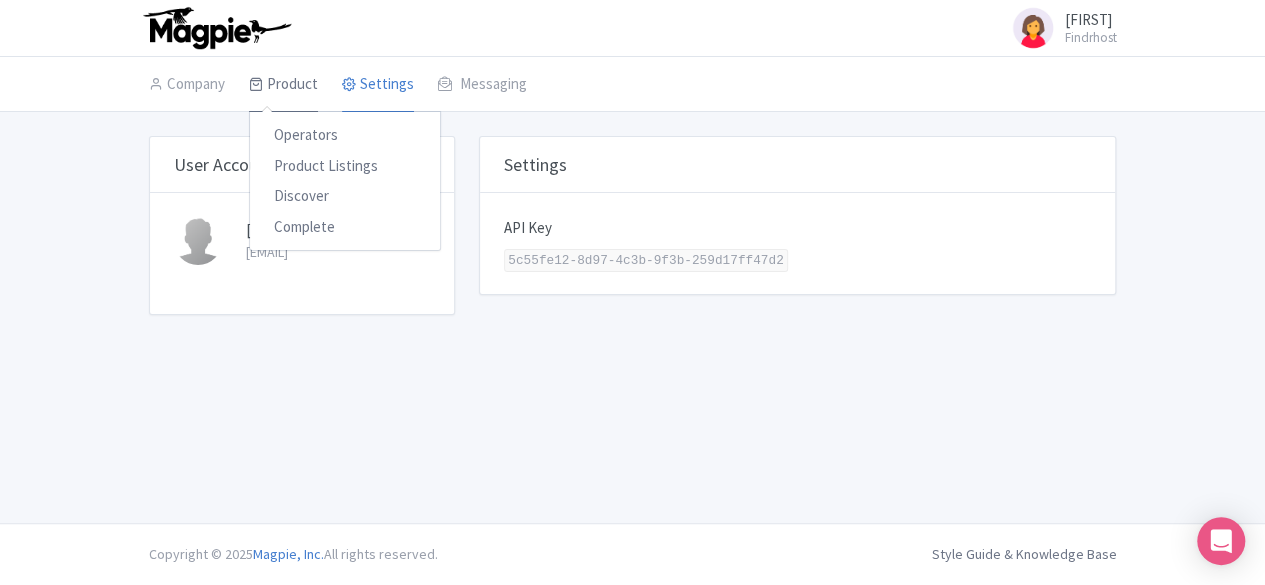 click on "Product" at bounding box center [283, 85] 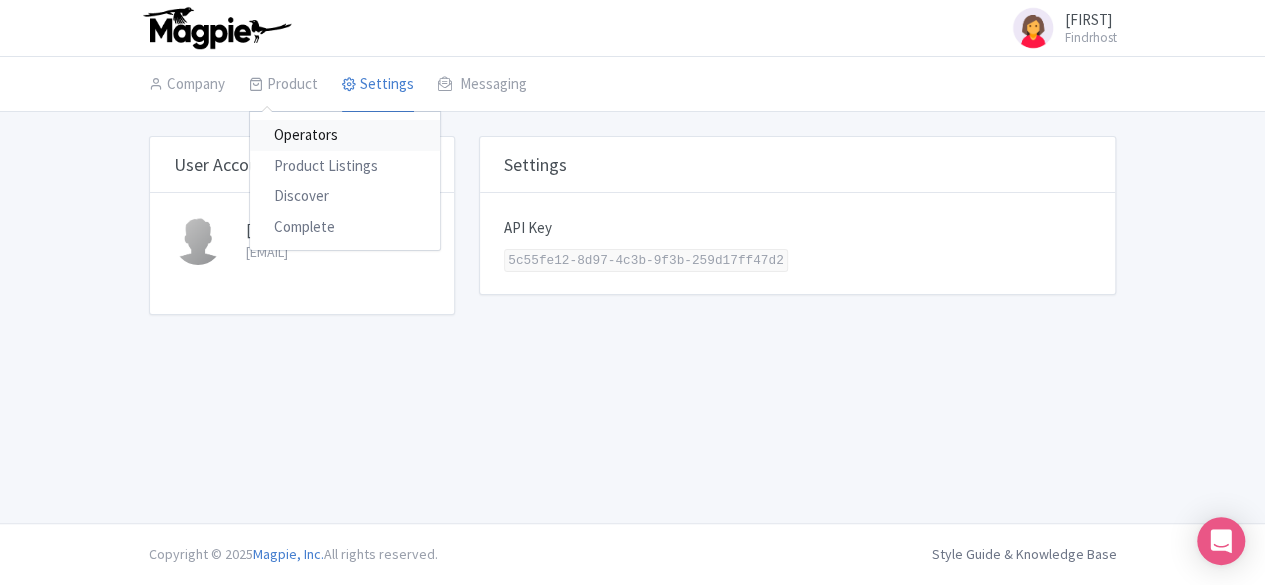 click on "Operators" at bounding box center [345, 135] 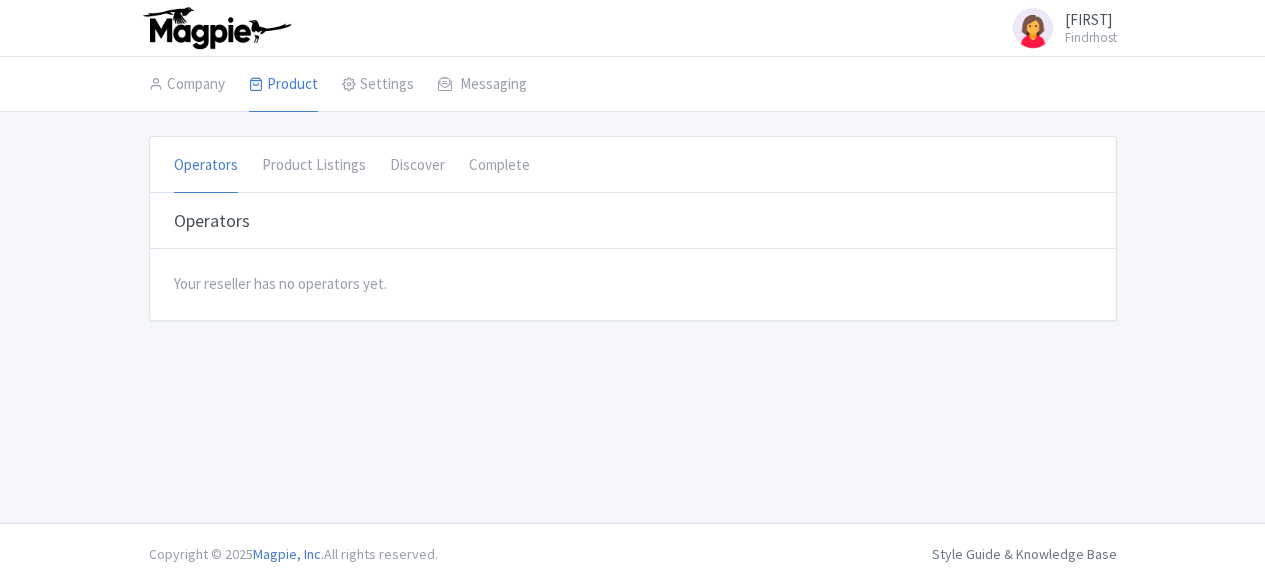 scroll, scrollTop: 0, scrollLeft: 0, axis: both 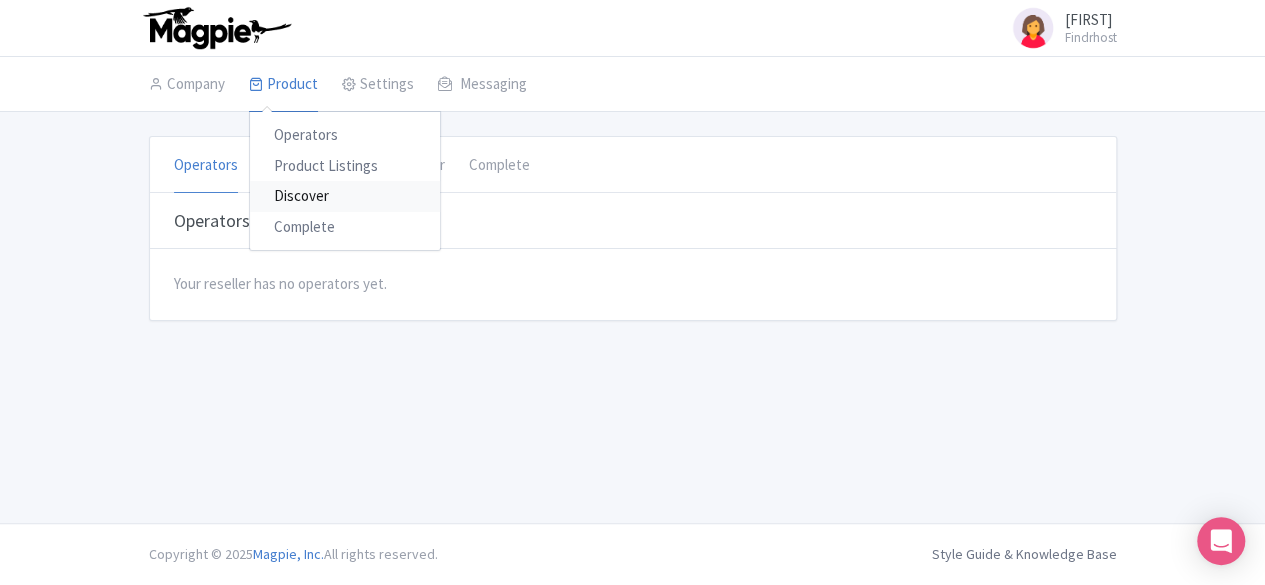 click on "Discover" at bounding box center (345, 196) 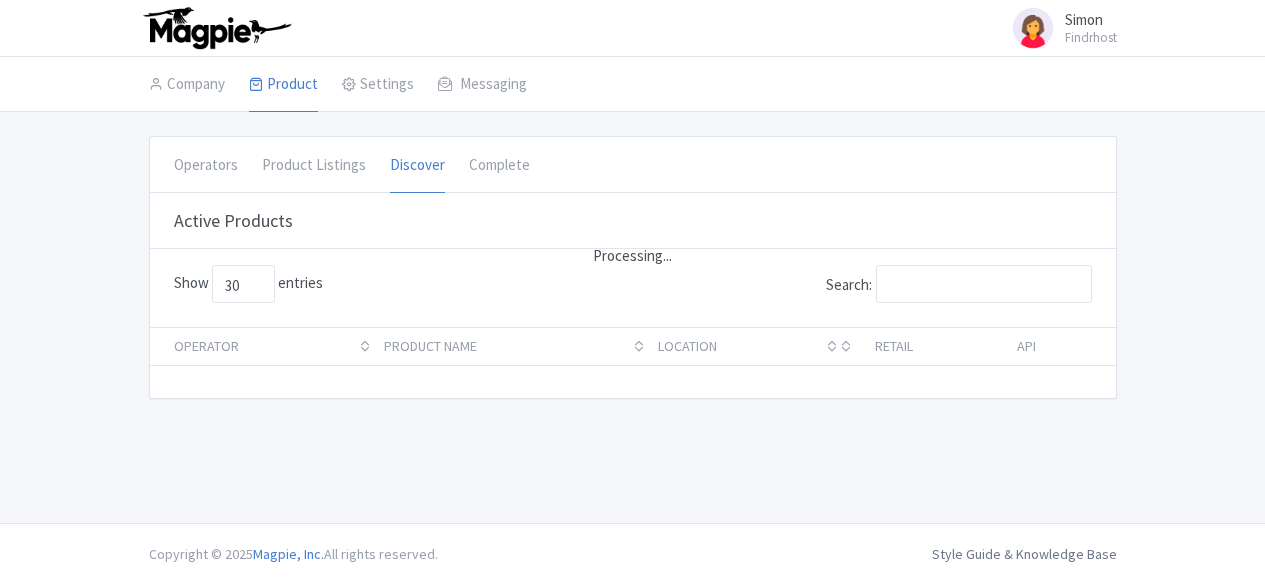 scroll, scrollTop: 0, scrollLeft: 0, axis: both 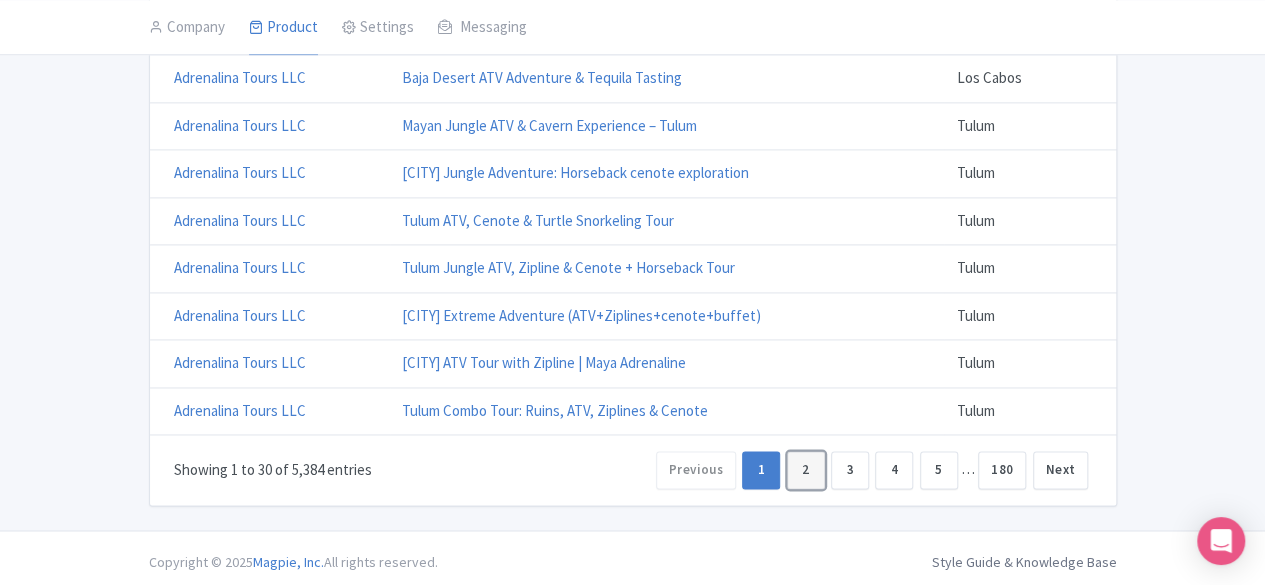 click on "2" at bounding box center (806, 470) 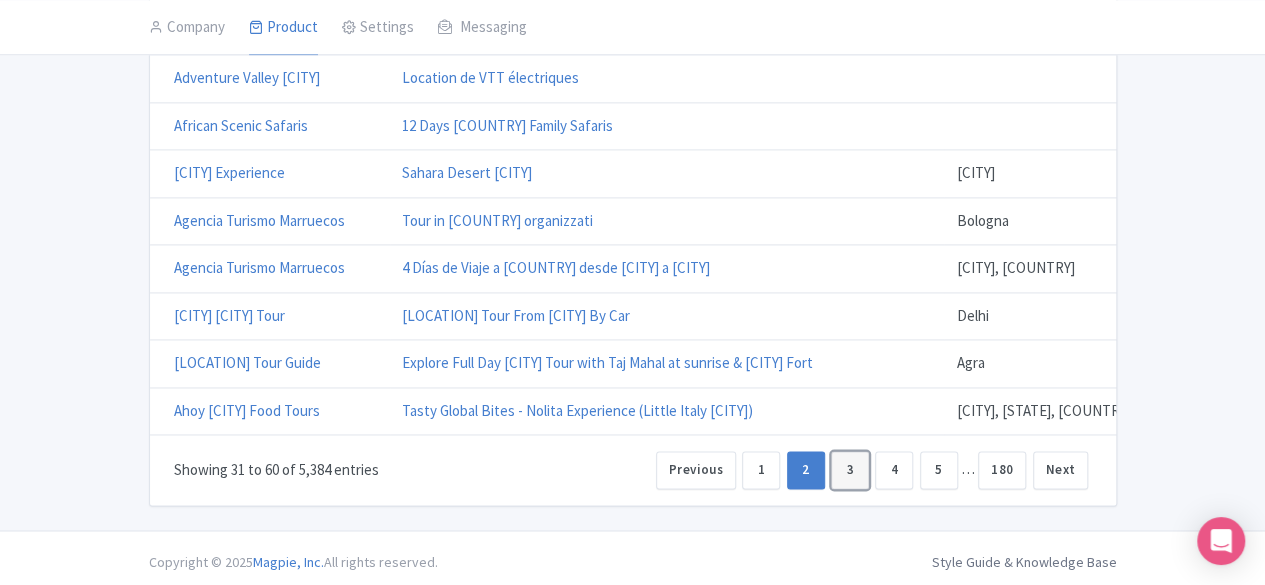 click on "3" at bounding box center (850, 470) 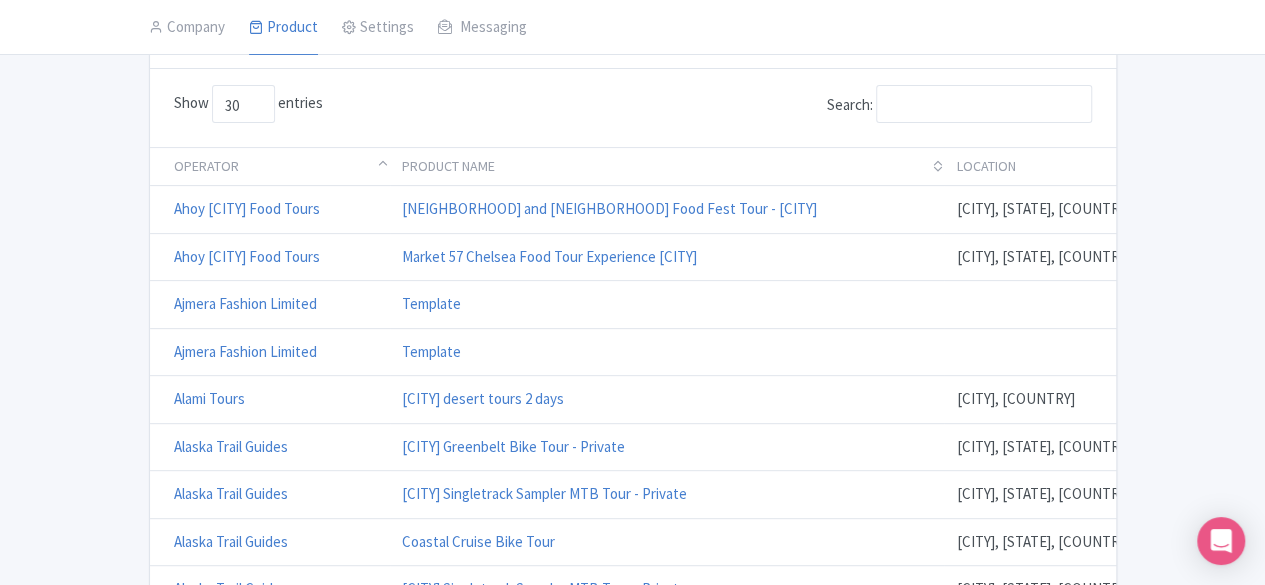 scroll, scrollTop: 154, scrollLeft: 0, axis: vertical 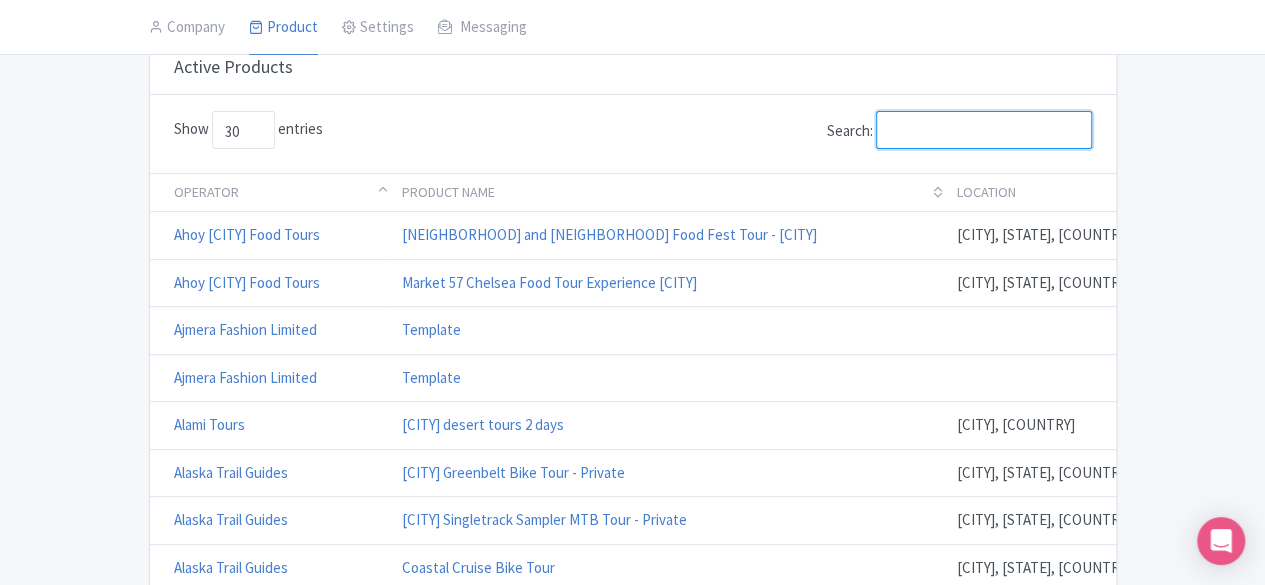 click on "Search:" at bounding box center [984, 130] 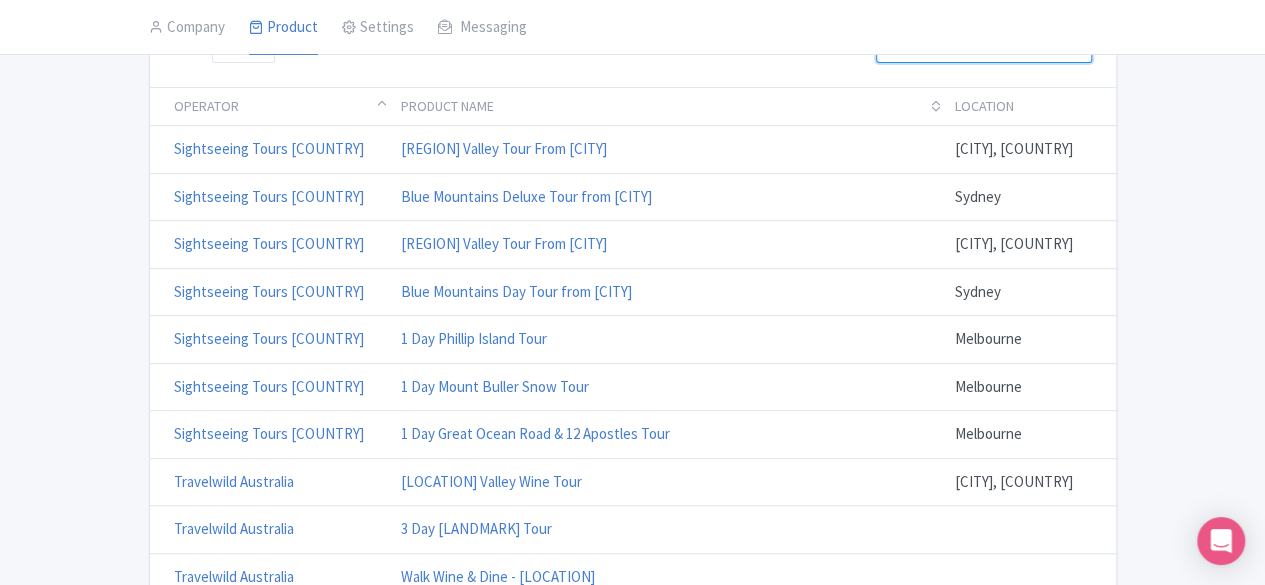 scroll, scrollTop: 243, scrollLeft: 0, axis: vertical 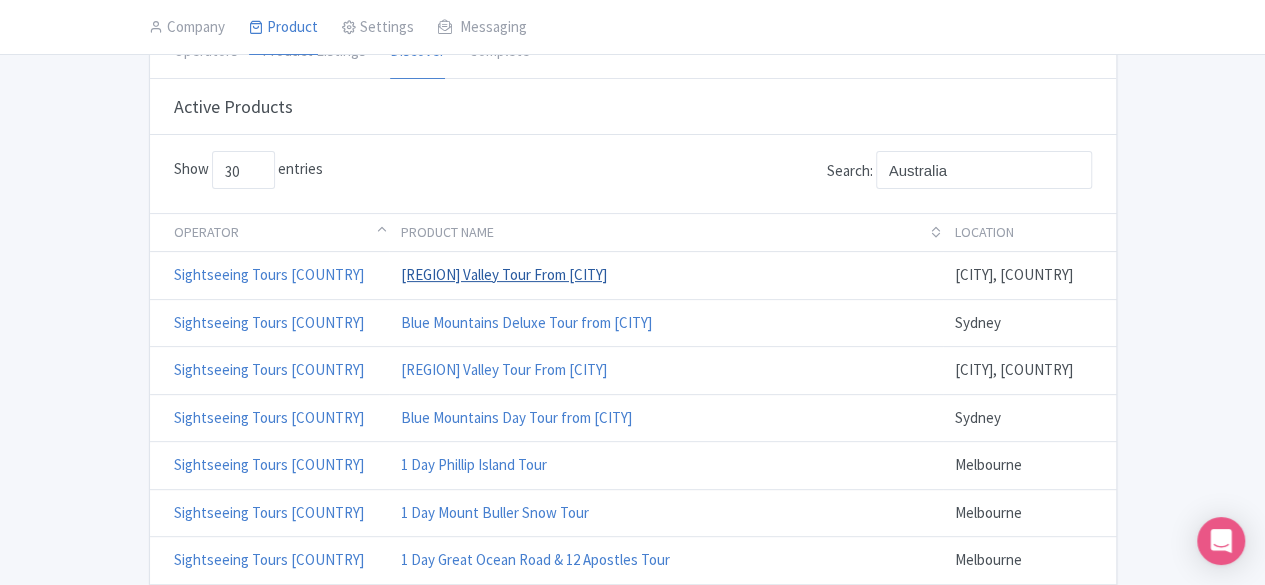 click on "[REGION] Valley Tour From [CITY]" at bounding box center (504, 274) 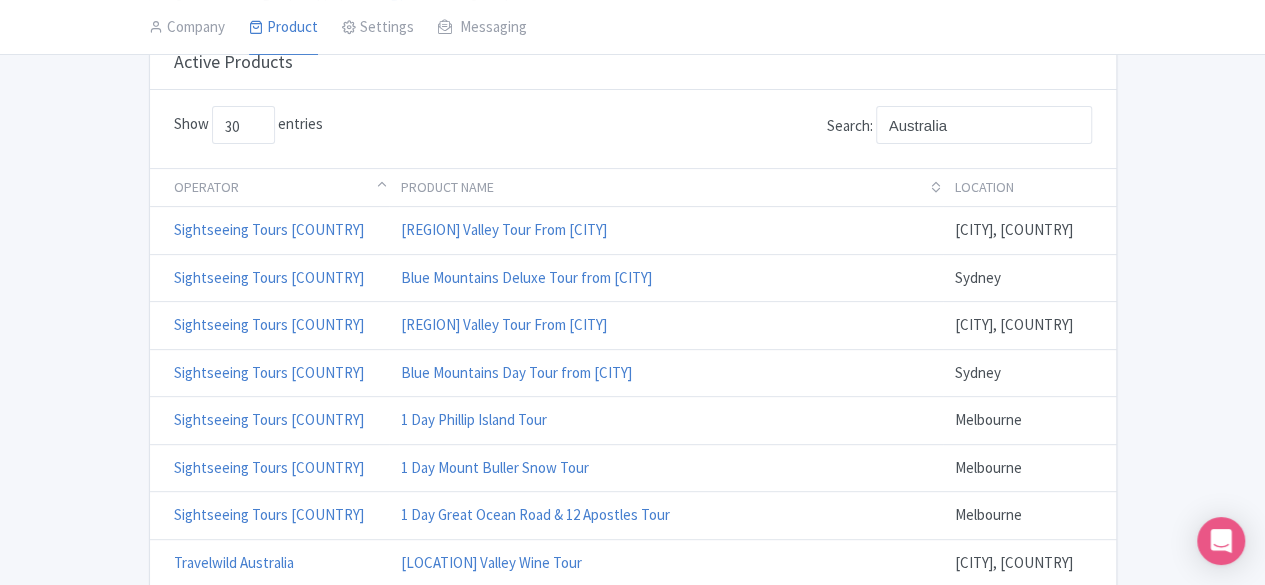 scroll, scrollTop: 160, scrollLeft: 0, axis: vertical 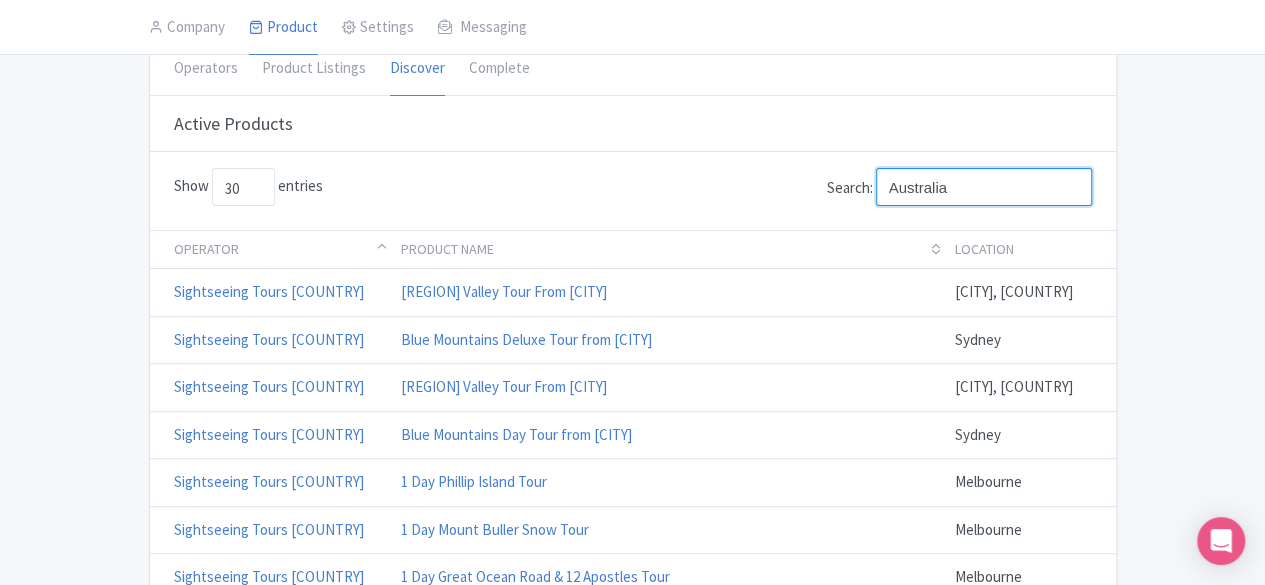 drag, startPoint x: 1115, startPoint y: 169, endPoint x: 946, endPoint y: 160, distance: 169.23947 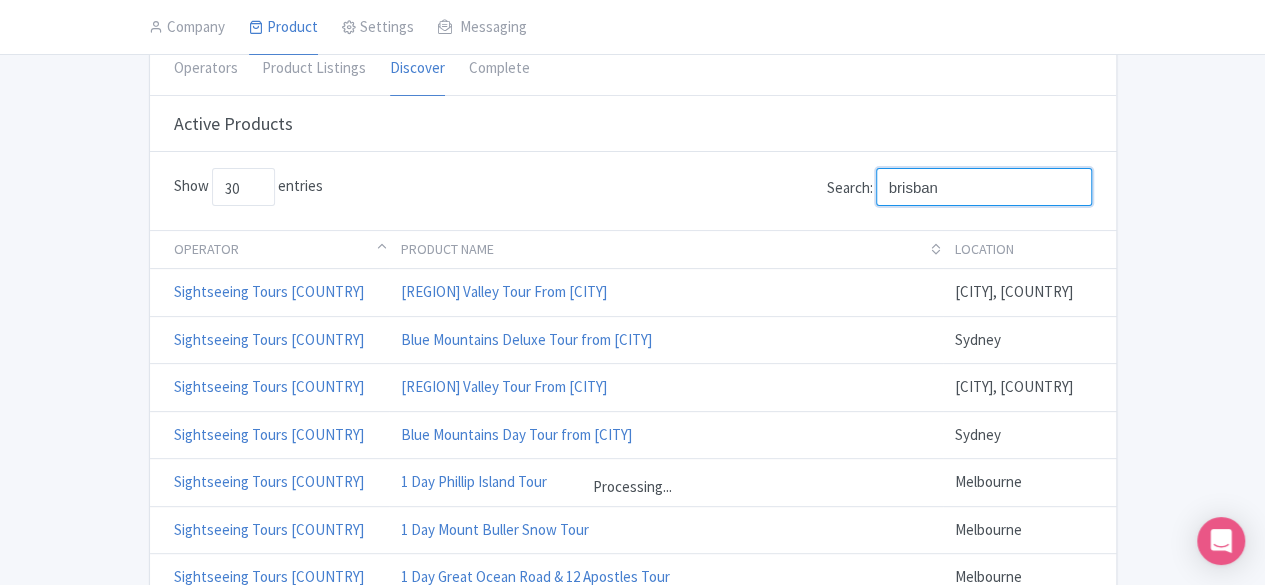 type on "[CITY]" 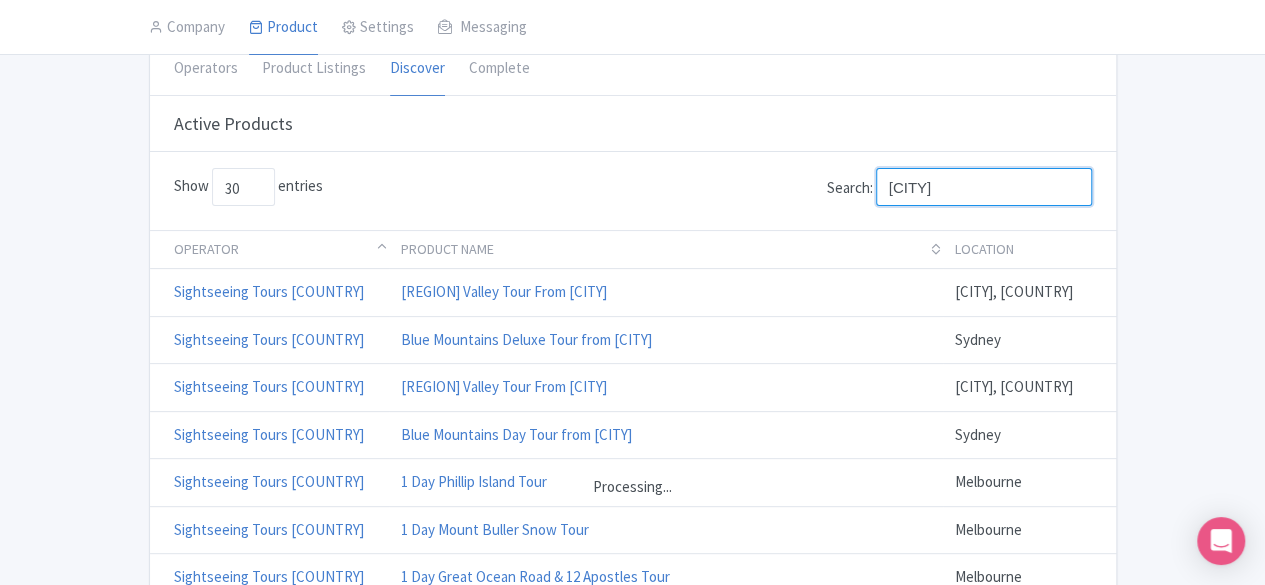 scroll, scrollTop: 0, scrollLeft: 0, axis: both 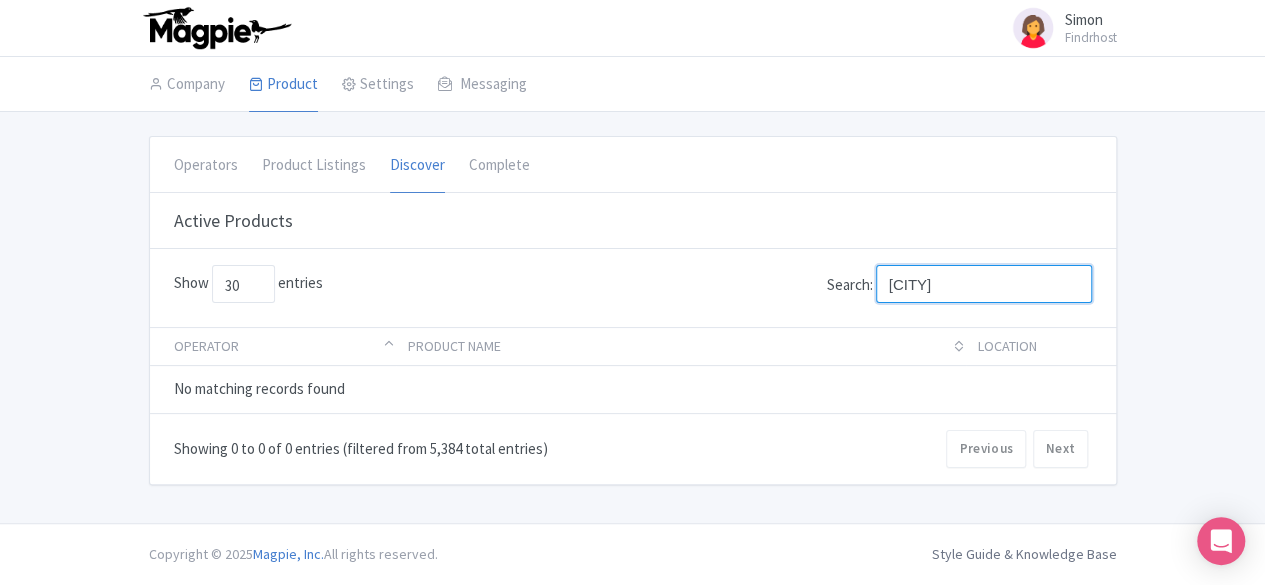 drag, startPoint x: 1119, startPoint y: 277, endPoint x: 955, endPoint y: 271, distance: 164.10973 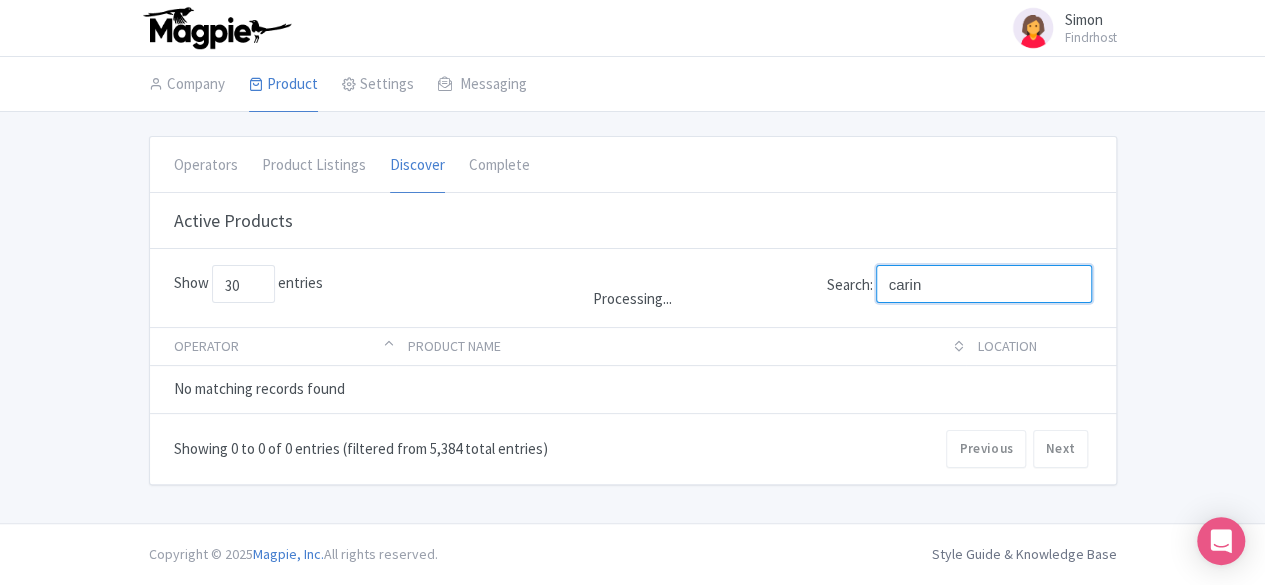 type on "carins" 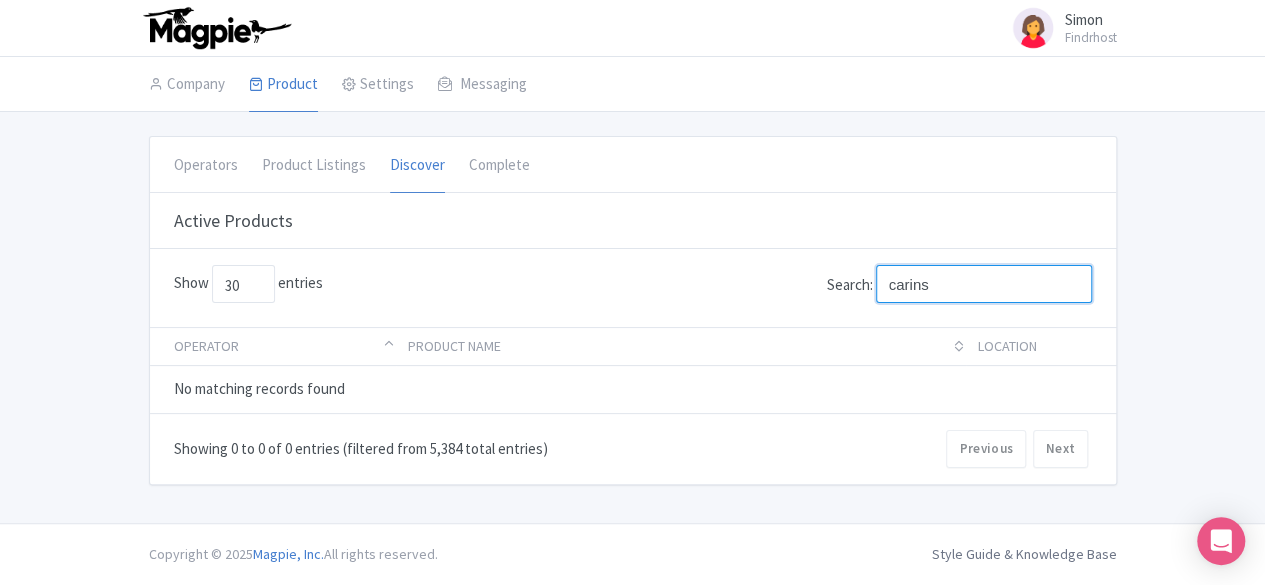 drag, startPoint x: 1138, startPoint y: 290, endPoint x: 966, endPoint y: 283, distance: 172.14238 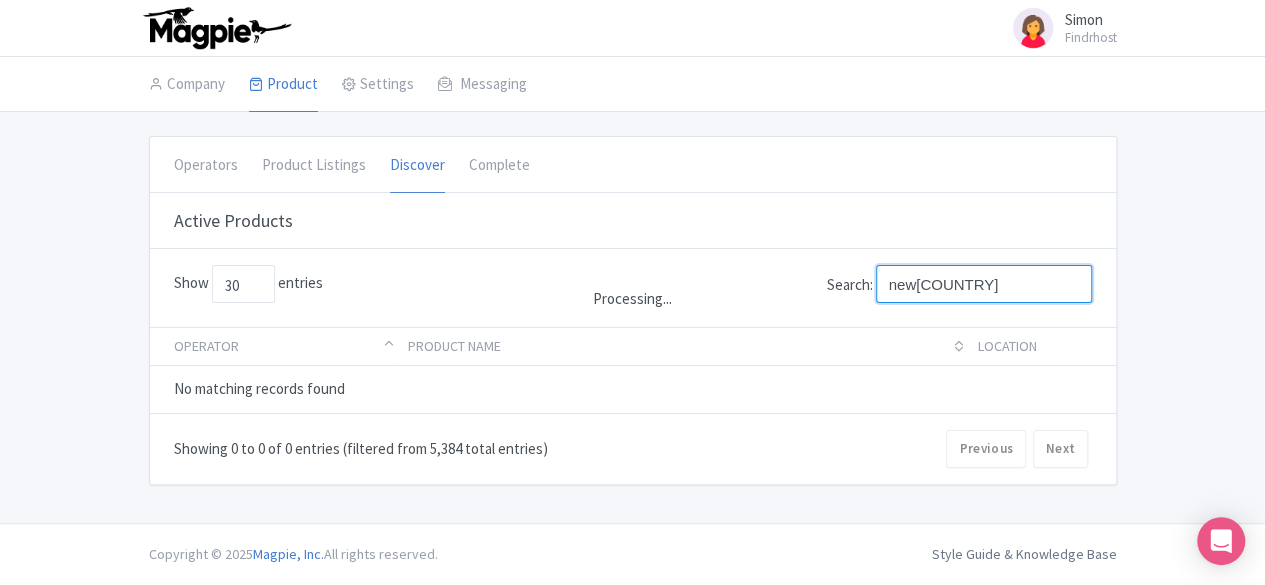 click on "new[COUNTRY]" at bounding box center [984, 284] 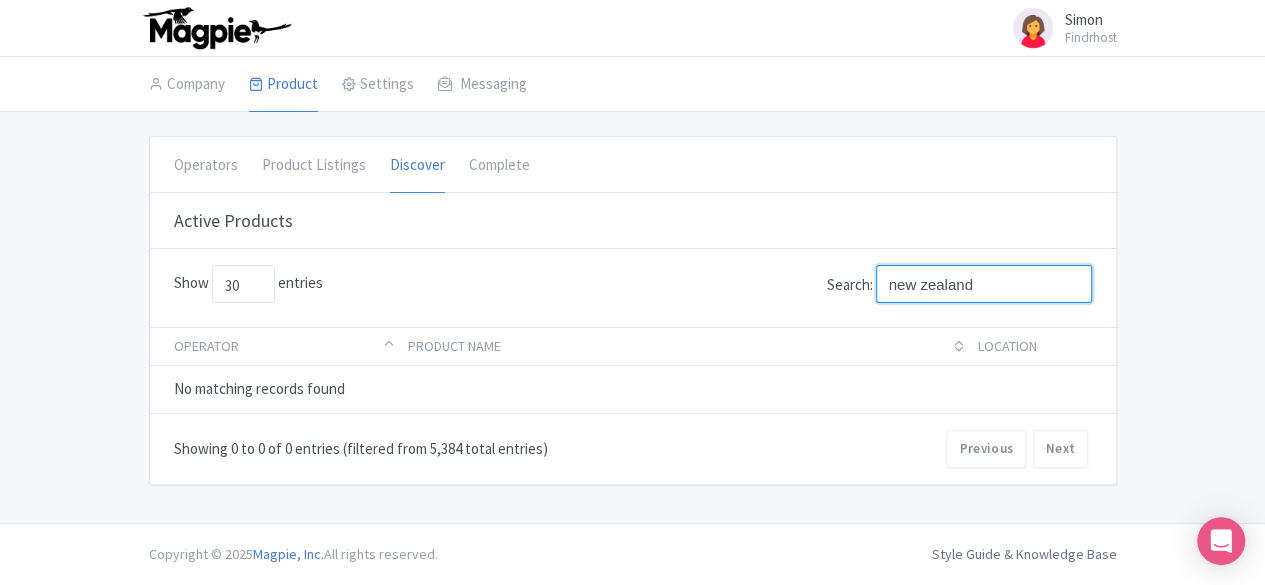 click on "new zealand" at bounding box center (984, 284) 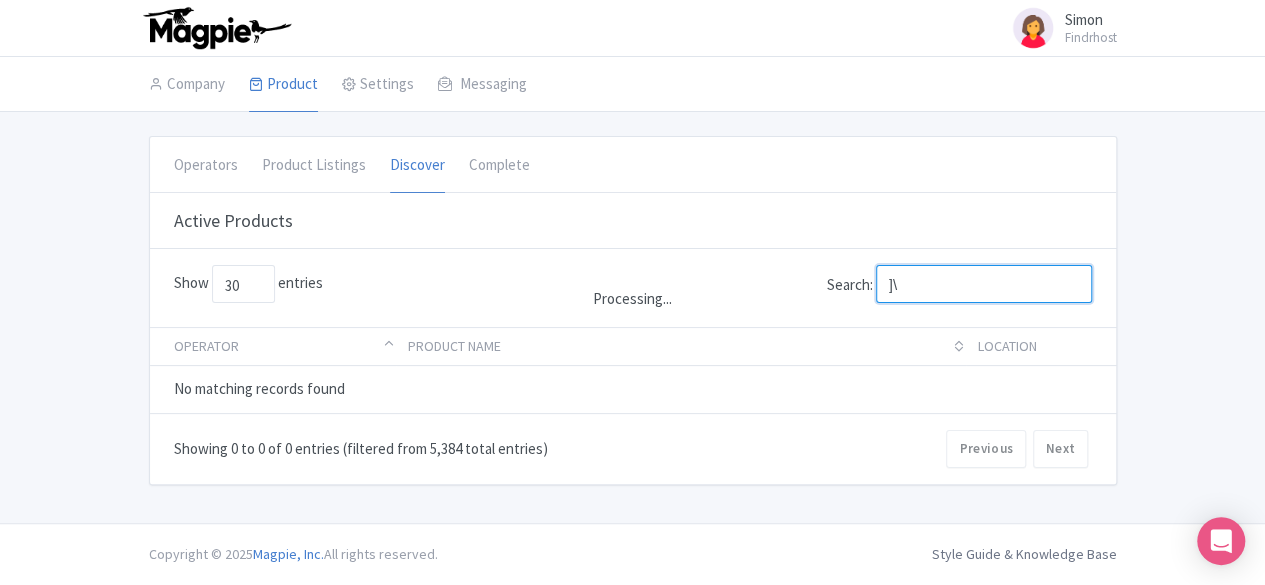 type on "]" 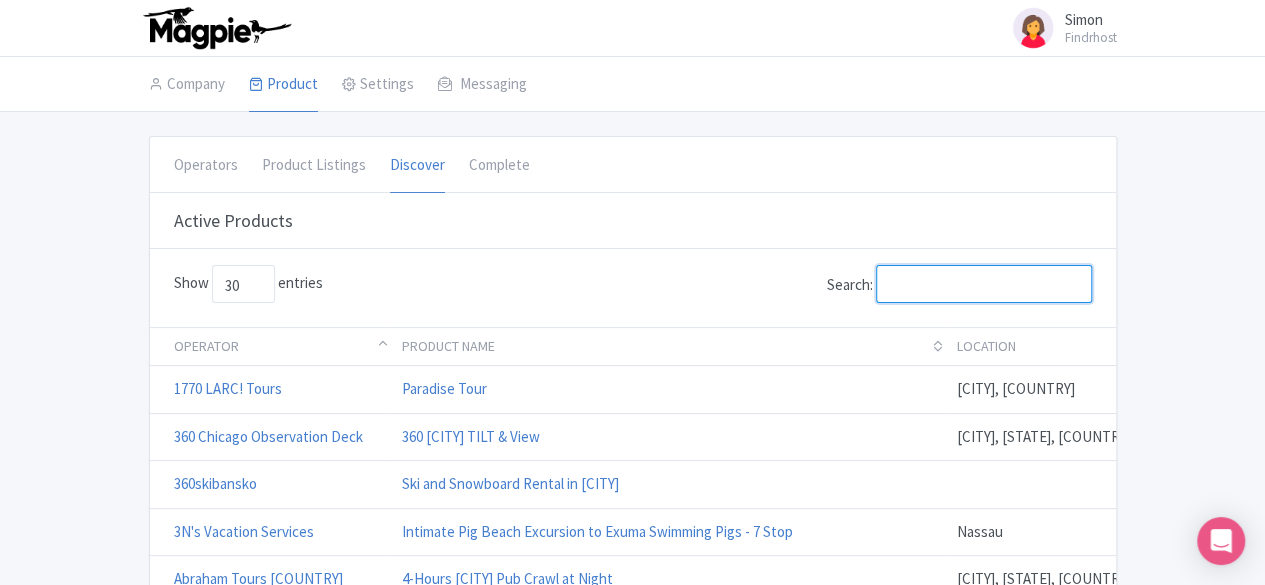 type 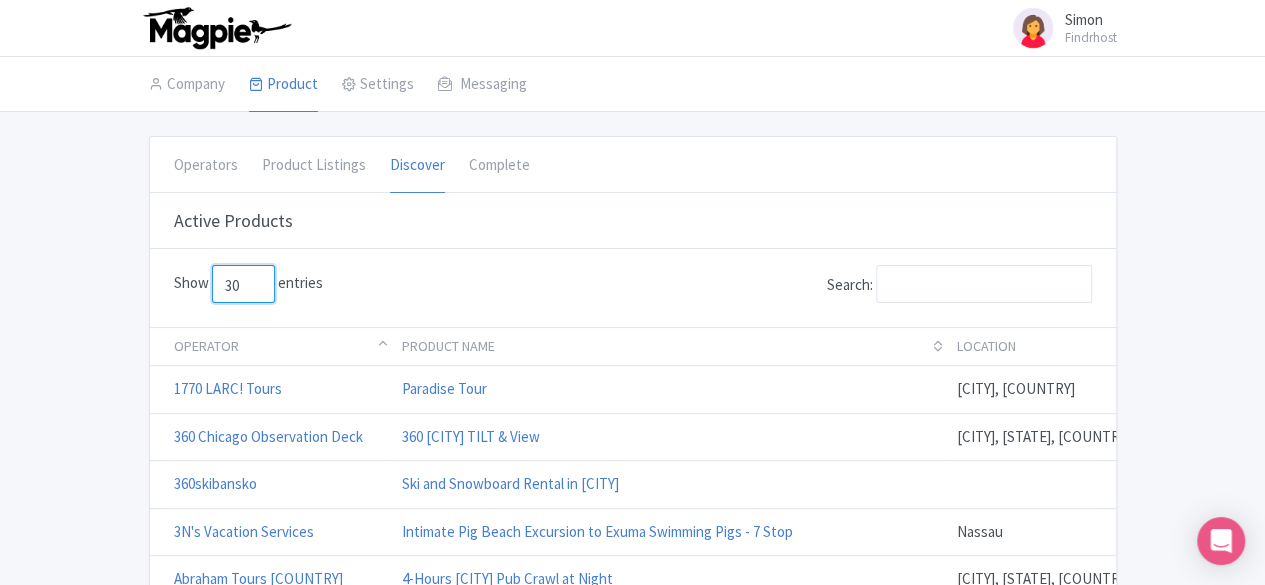 click on "30 50 100" at bounding box center [243, 284] 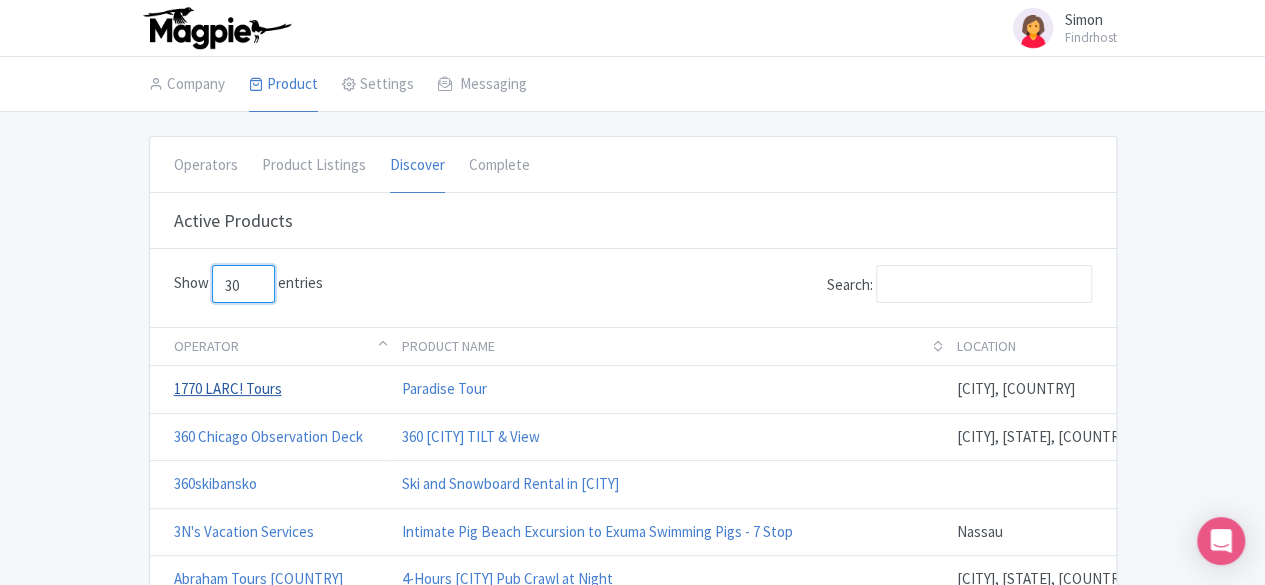 select on "100" 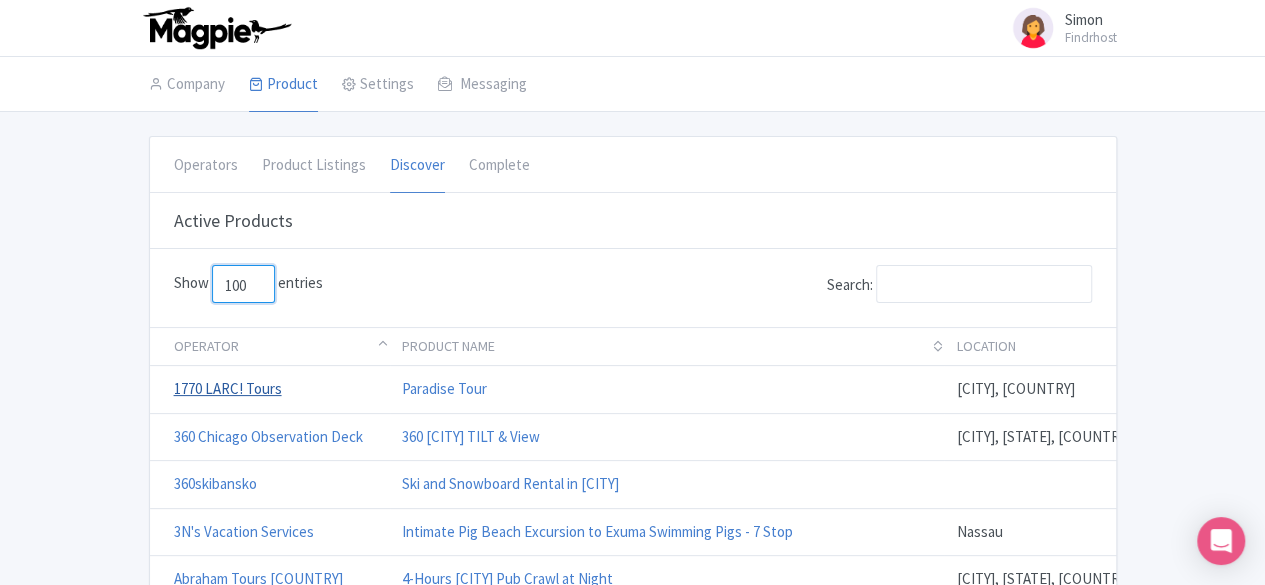 click on "30 50 100" at bounding box center (243, 284) 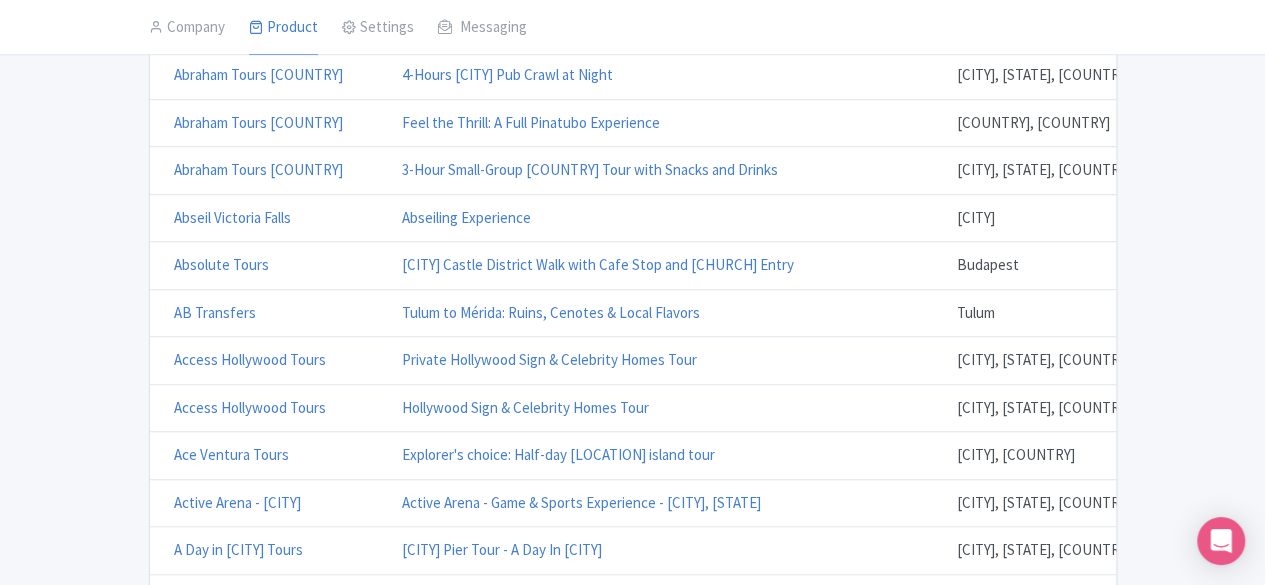 scroll, scrollTop: 524, scrollLeft: 0, axis: vertical 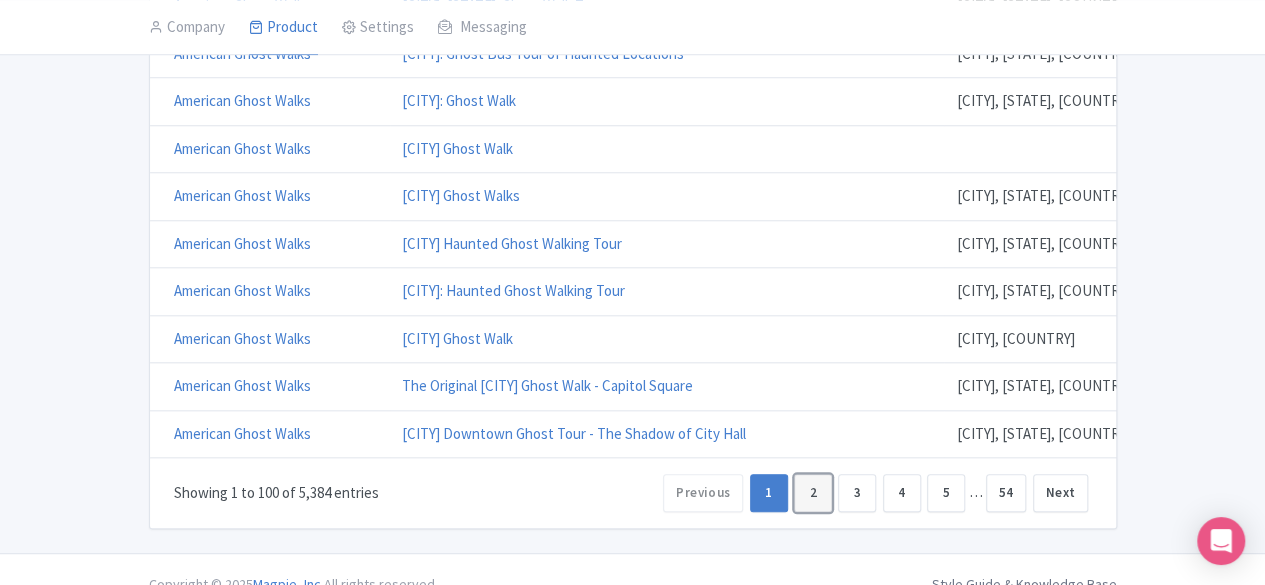 click on "2" at bounding box center (813, 493) 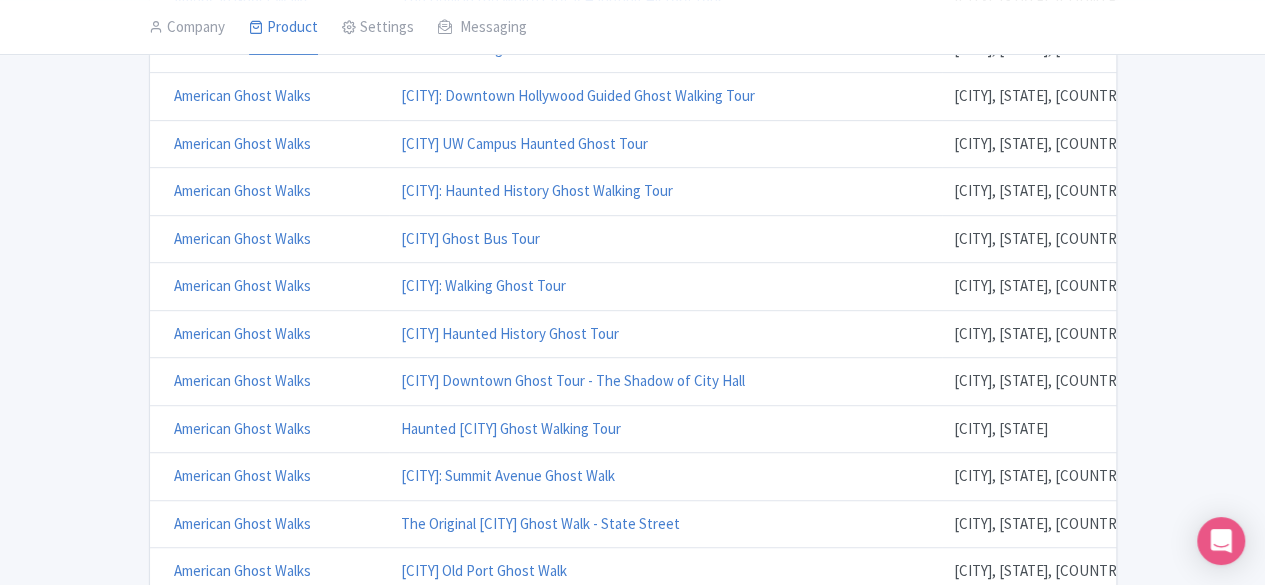 scroll, scrollTop: 0, scrollLeft: 0, axis: both 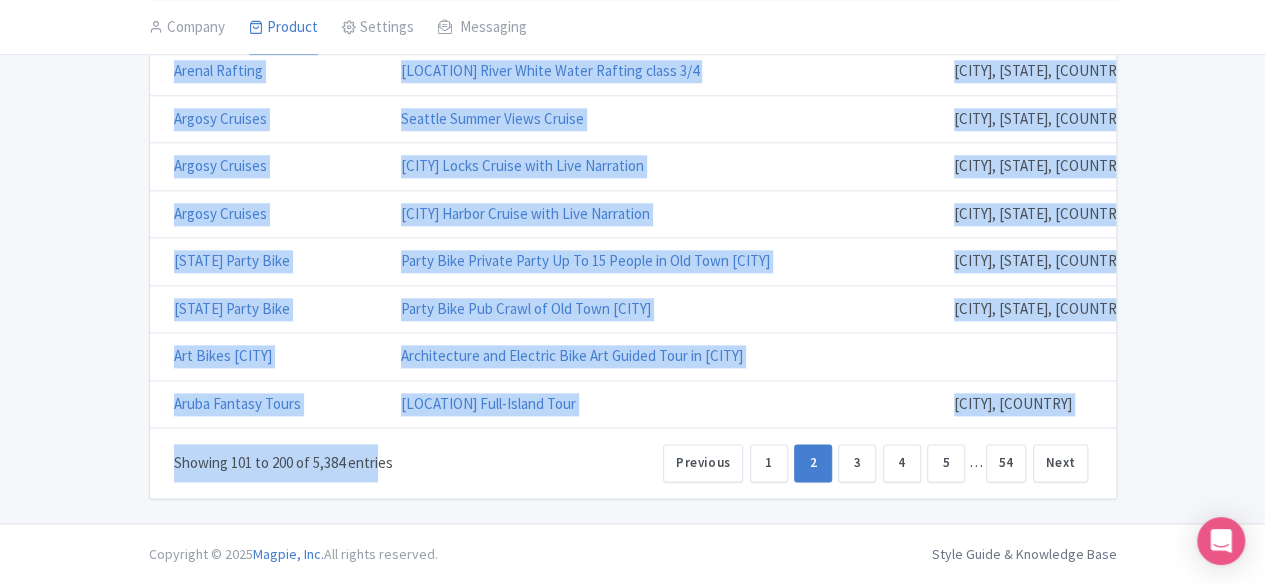 drag, startPoint x: 261, startPoint y: 461, endPoint x: 246, endPoint y: 467, distance: 16.155495 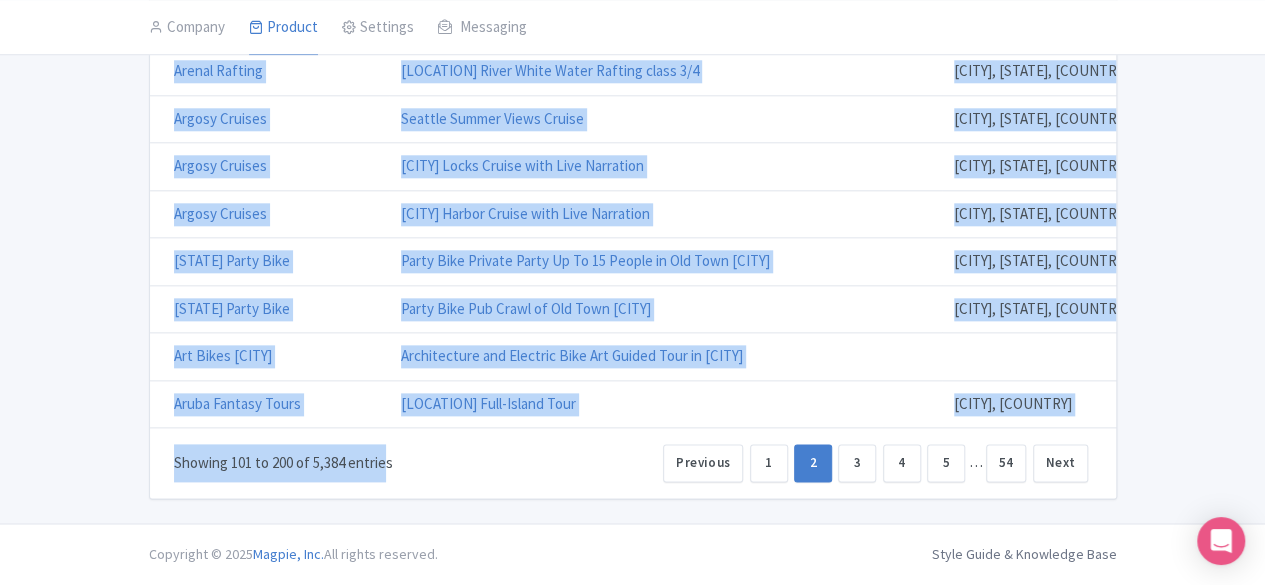 click on "Show 30 50 100 entries Search: Processing...
Operator Product name Location Retail API
American Ghost Walks The Devil in the White City: A Haunting History Tour [CITY], [STATE], [COUNTRY] American Ghost Walks Aurora Hauntings Ghost Walk [CITY], [STATE], [COUNTRY] American Ghost Walks Los Angeles: Downtown Hollywood Guided Ghost Walking Tour [CITY], [STATE], [COUNTRY] American Ghost Walks Madison UW Campus Haunted Ghost Tour [CITY], [STATE], [COUNTRY] American Ghost Walks Kailua-Kona: Haunted History Ghost Walking Tour [CITY], [STATE], [COUNTRY] Peek pro American Ghost Walks Minneapolis Ghost Bus Tour [CITY], [STATE], [COUNTRY] Peek pro American Ghost Walks Hilo: Walking Ghost Tour [CITY], [STATE], [COUNTRY] American Ghost Walks Naperville Haunted History Ghost Tour [CITY], [STATE], [COUNTRY] American Ghost Walks The Original Milwaukee Ghost Walk - Third Ward [CITY], [STATE], [COUNTRY] American Ghost Walks Haunted Wiscasset Ghost Walking Tour [CITY], [STATE] American Ghost Walks St. Paul: Summit Avenue Ghost Walk [CITY], [STATE], [COUNTRY] American Ghost Walks ..." at bounding box center (633, -2038) 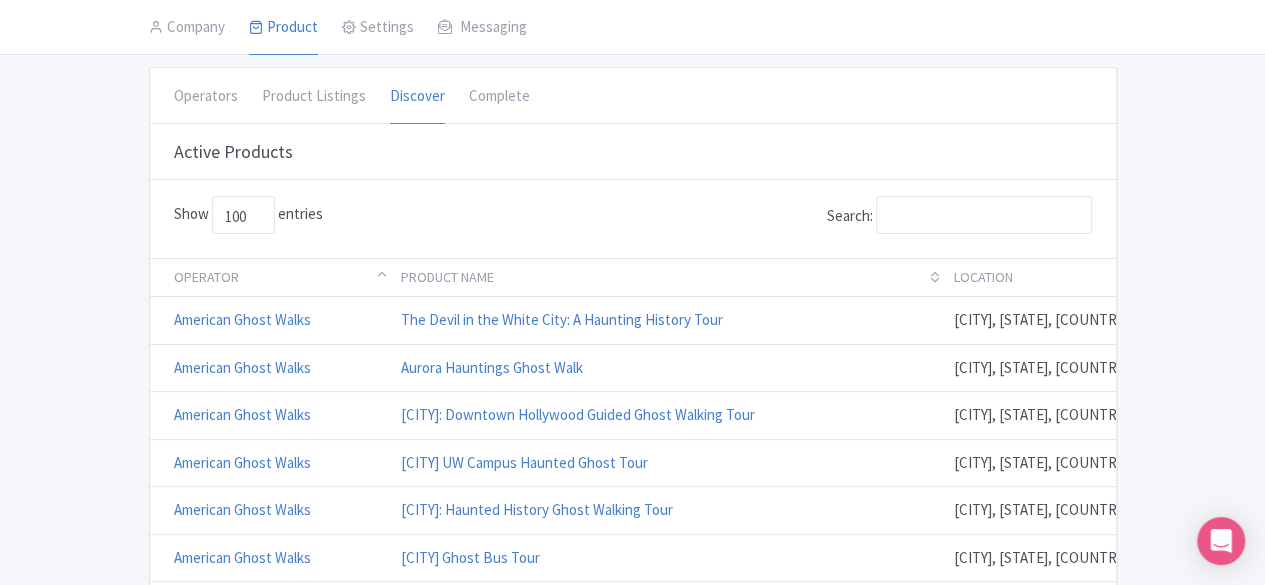 scroll, scrollTop: 0, scrollLeft: 0, axis: both 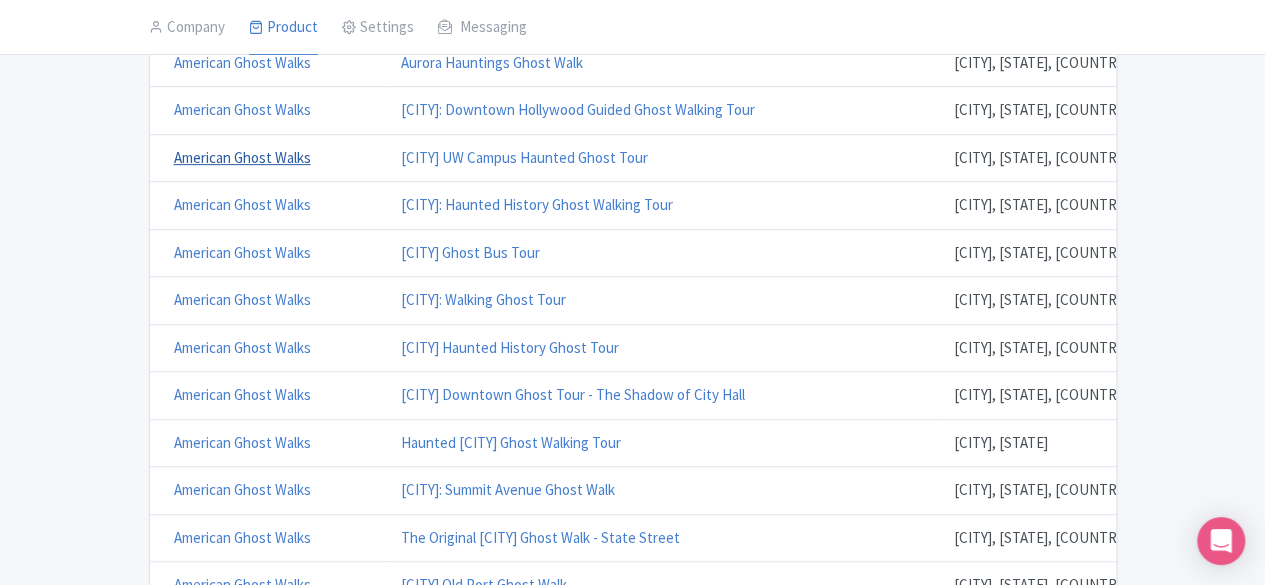 click on "American Ghost Walks" at bounding box center [242, 157] 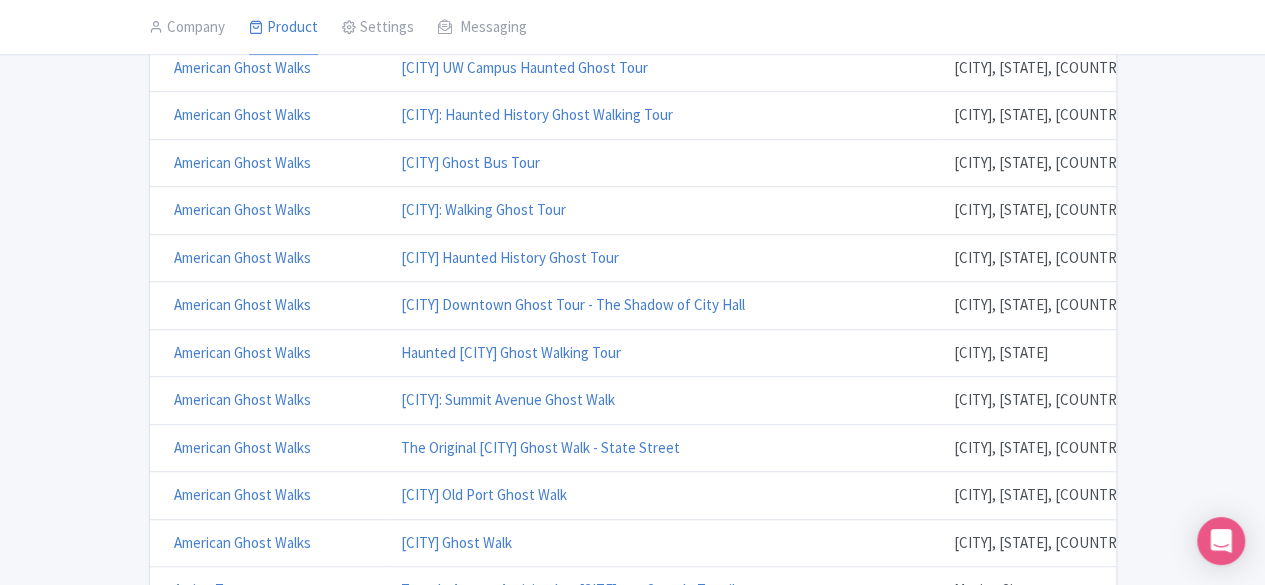 scroll, scrollTop: 497, scrollLeft: 0, axis: vertical 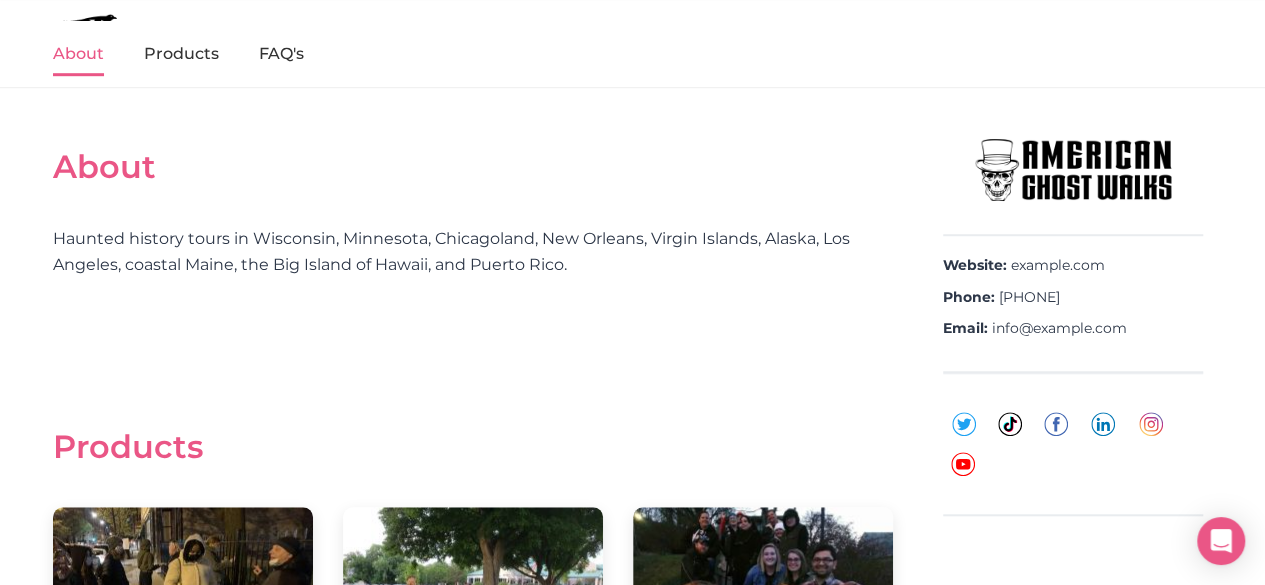 drag, startPoint x: 1213, startPoint y: 334, endPoint x: 924, endPoint y: 265, distance: 297.12286 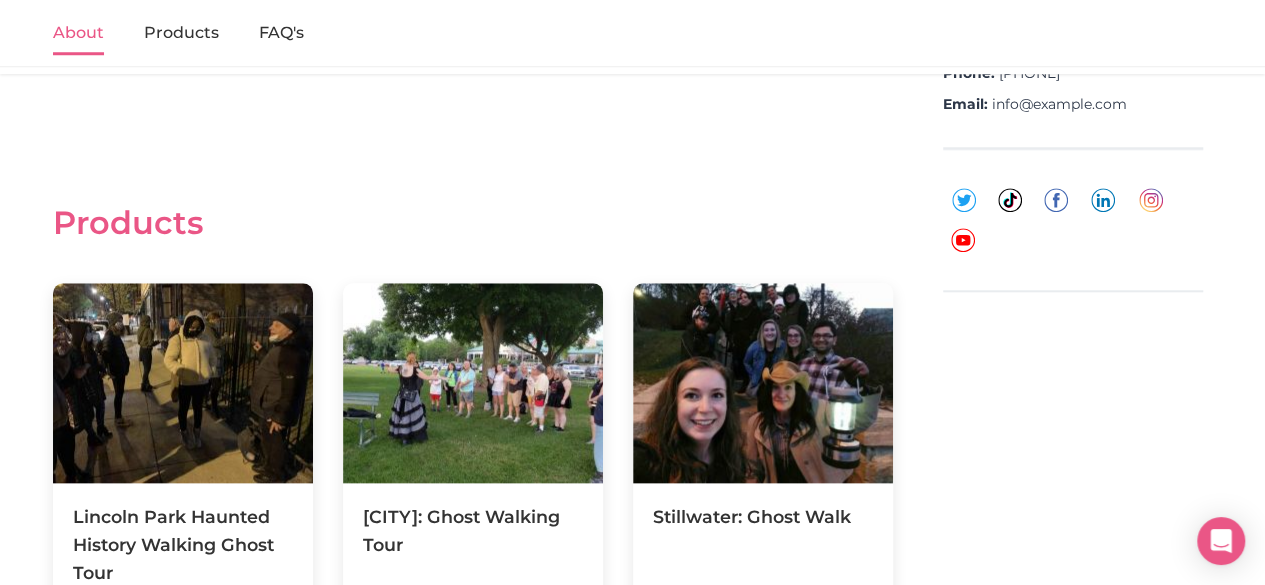 scroll, scrollTop: 866, scrollLeft: 0, axis: vertical 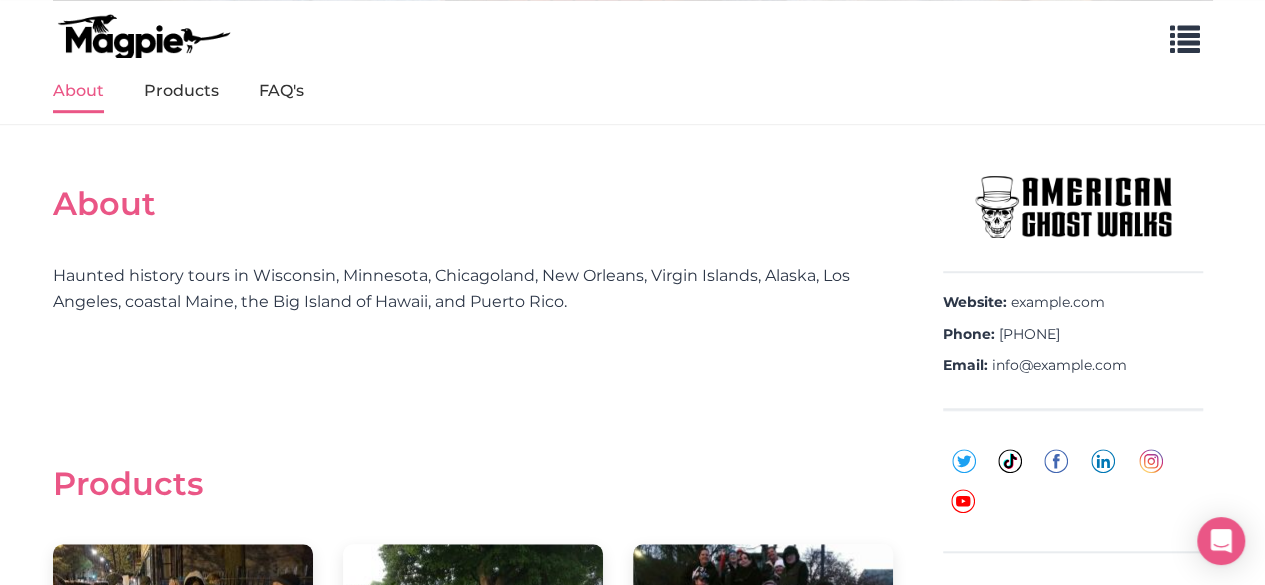 click on "Phone:
8334467813" at bounding box center [1073, 335] 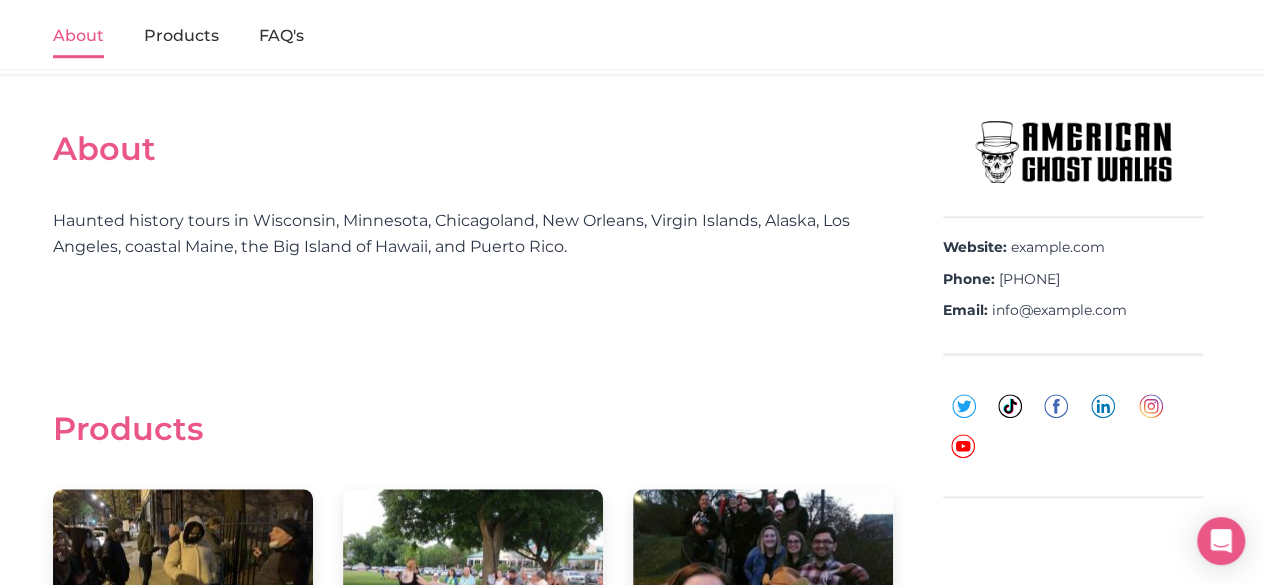 scroll, scrollTop: 669, scrollLeft: 0, axis: vertical 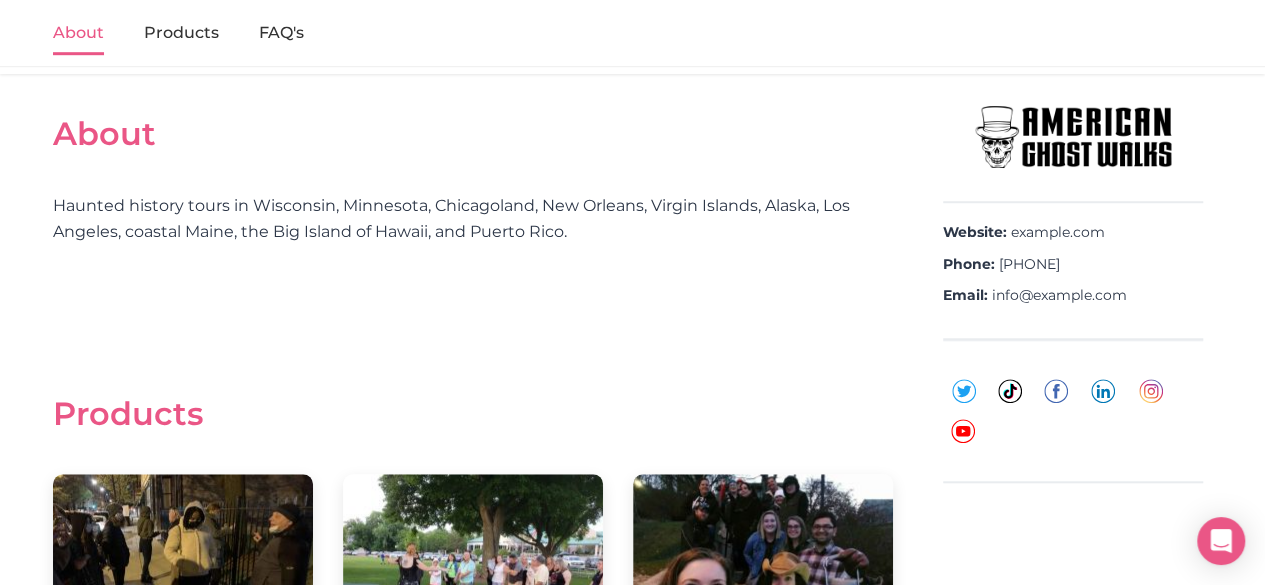 drag, startPoint x: 1219, startPoint y: 297, endPoint x: 923, endPoint y: 233, distance: 302.8399 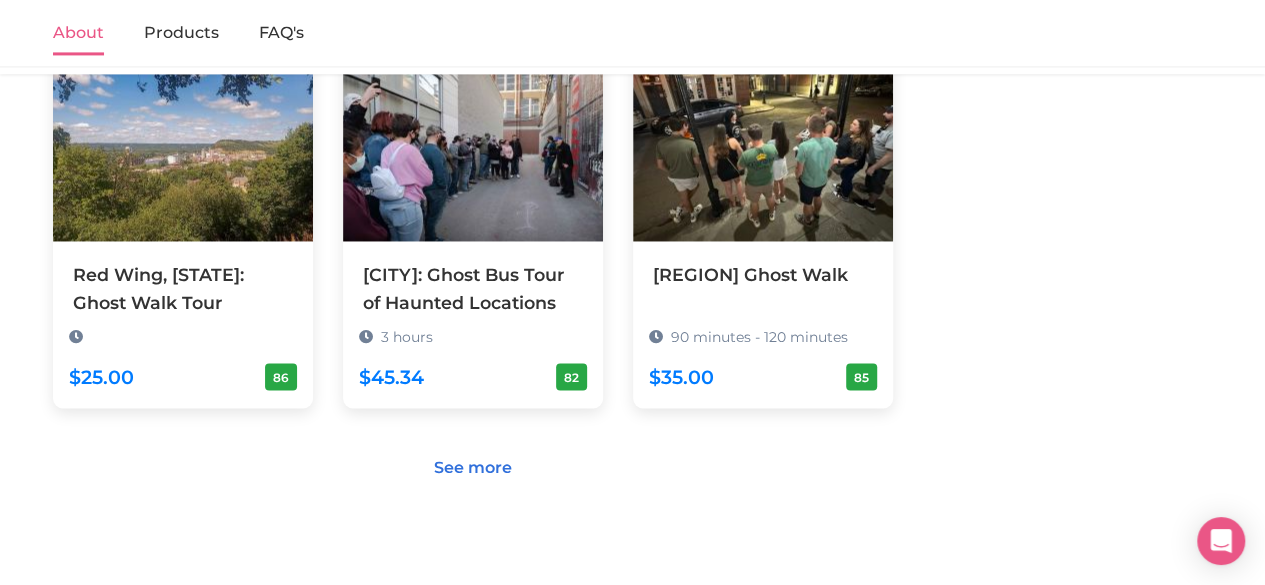 scroll, scrollTop: 1528, scrollLeft: 0, axis: vertical 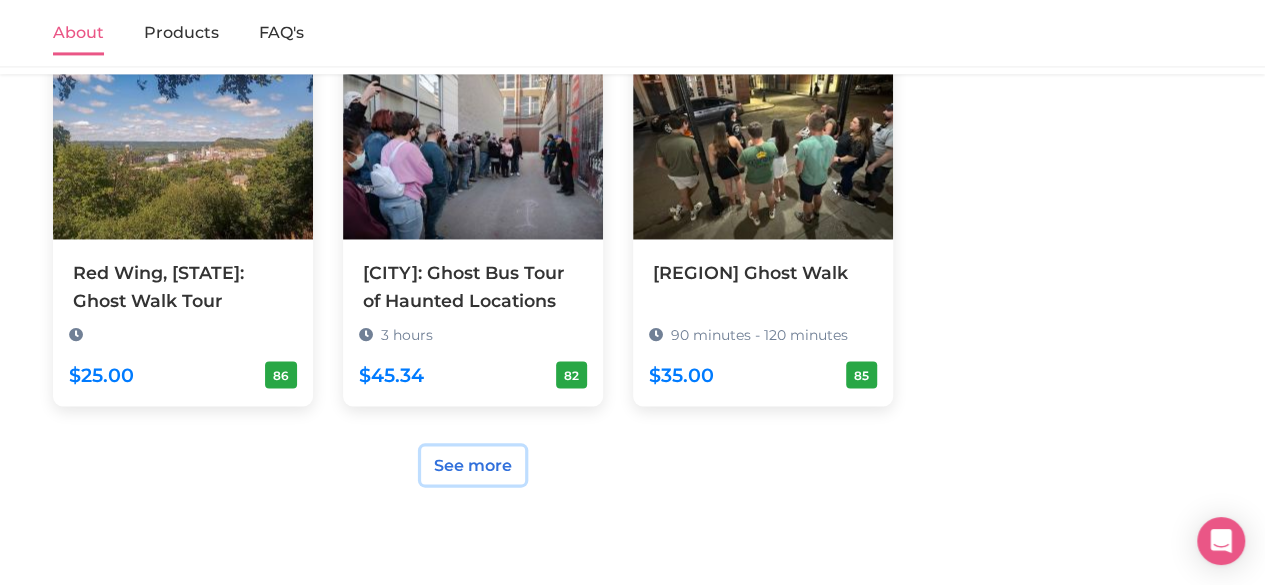 click on "See more" at bounding box center [473, 465] 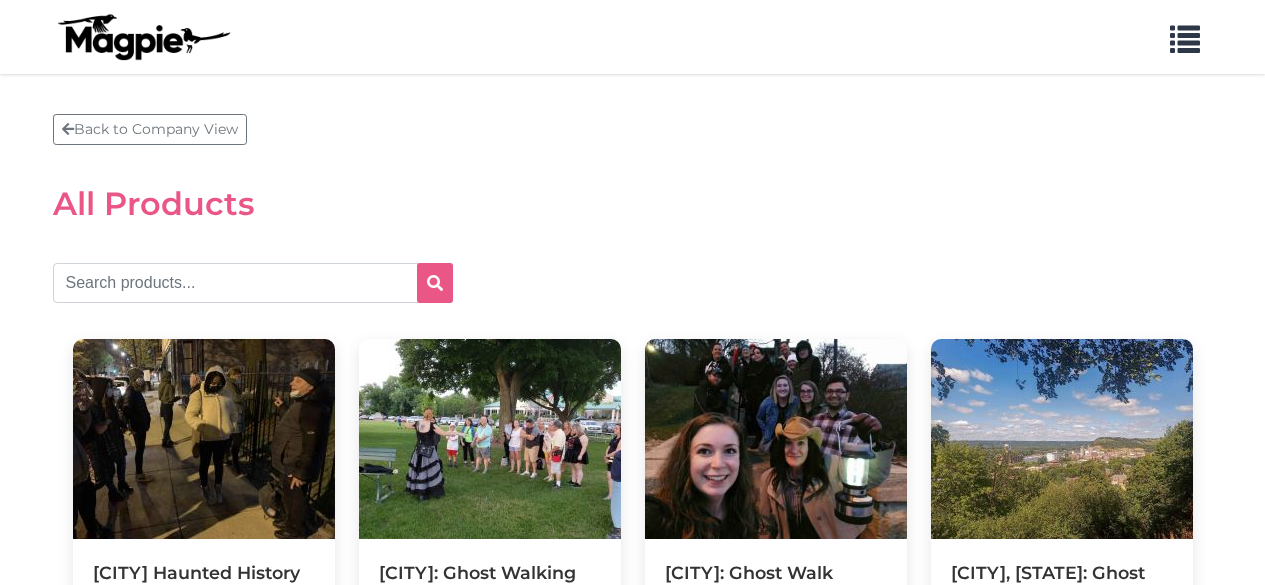 scroll, scrollTop: 0, scrollLeft: 0, axis: both 